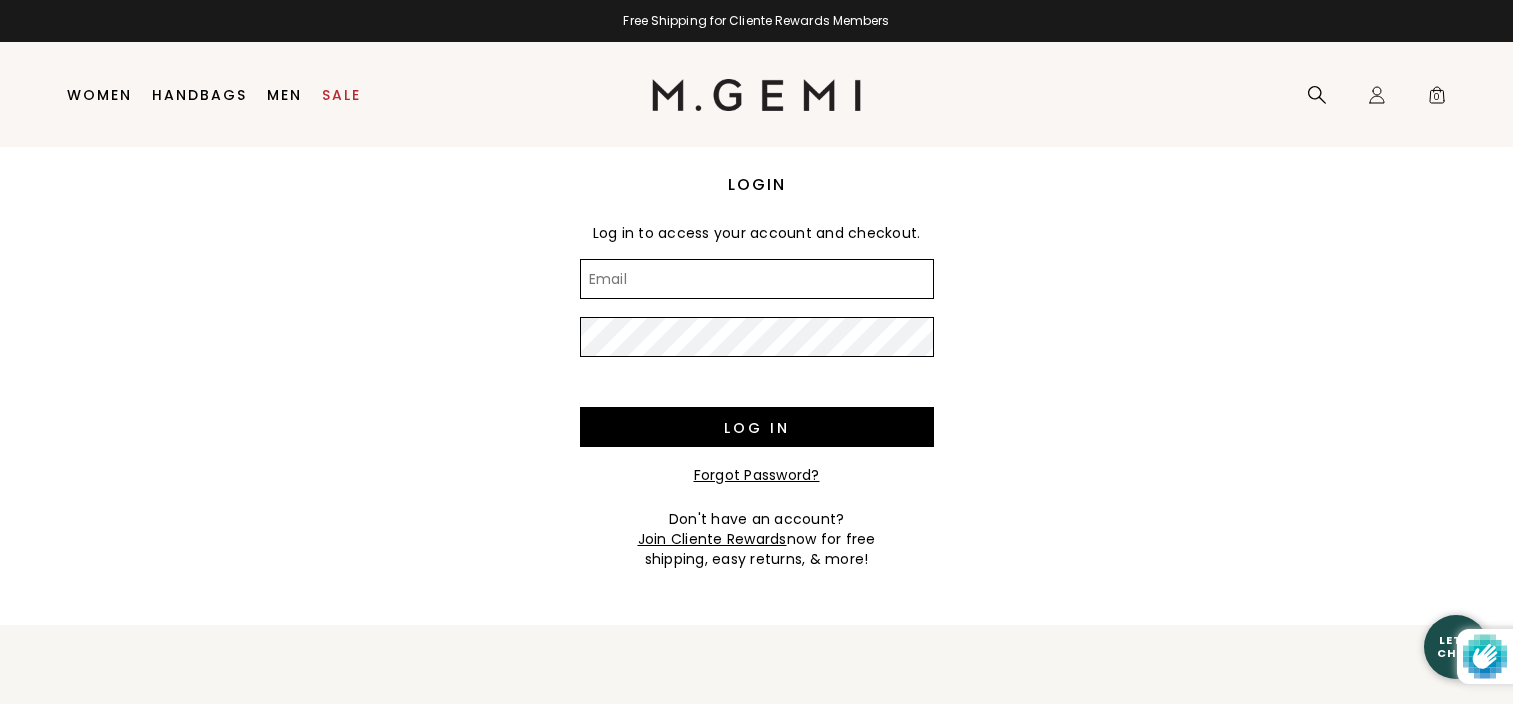 scroll, scrollTop: 0, scrollLeft: 0, axis: both 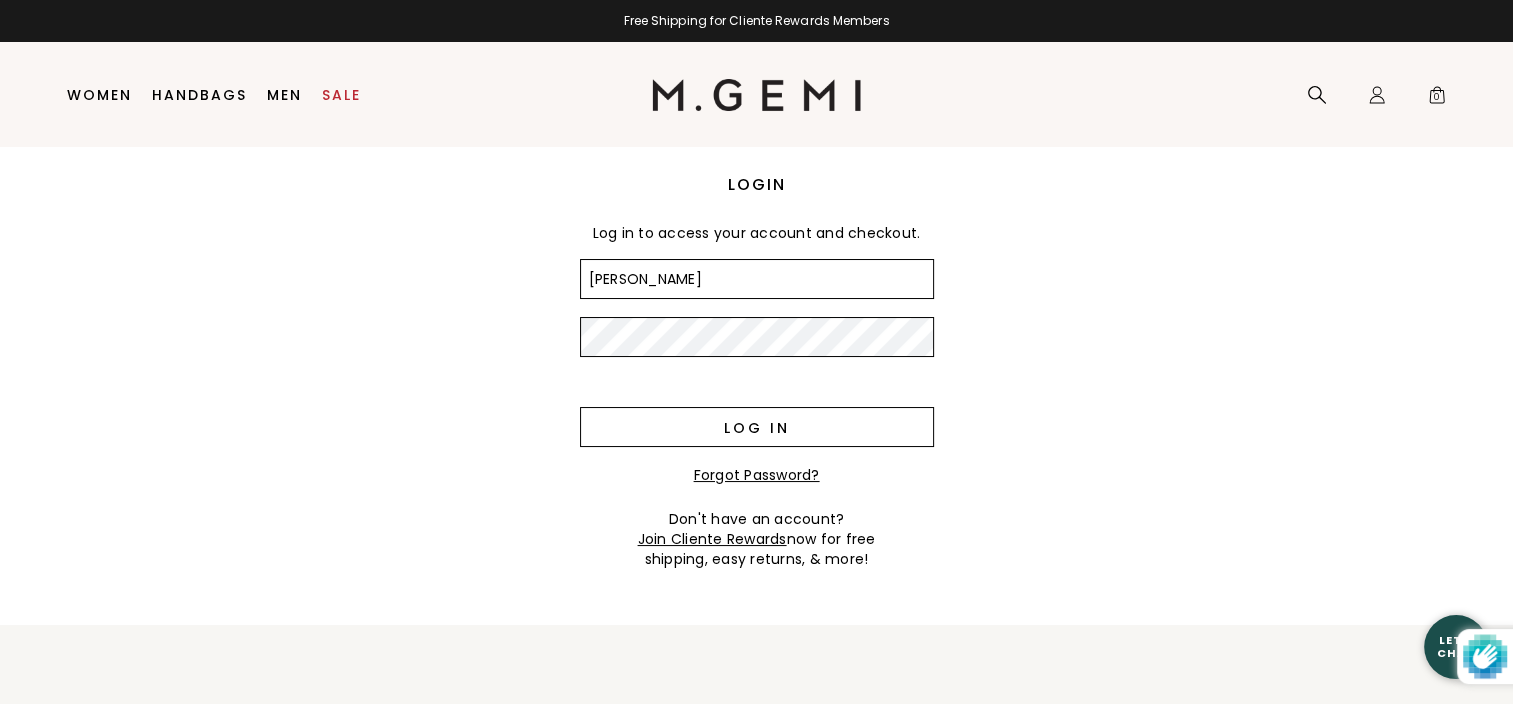 click on "Log in" at bounding box center [757, 427] 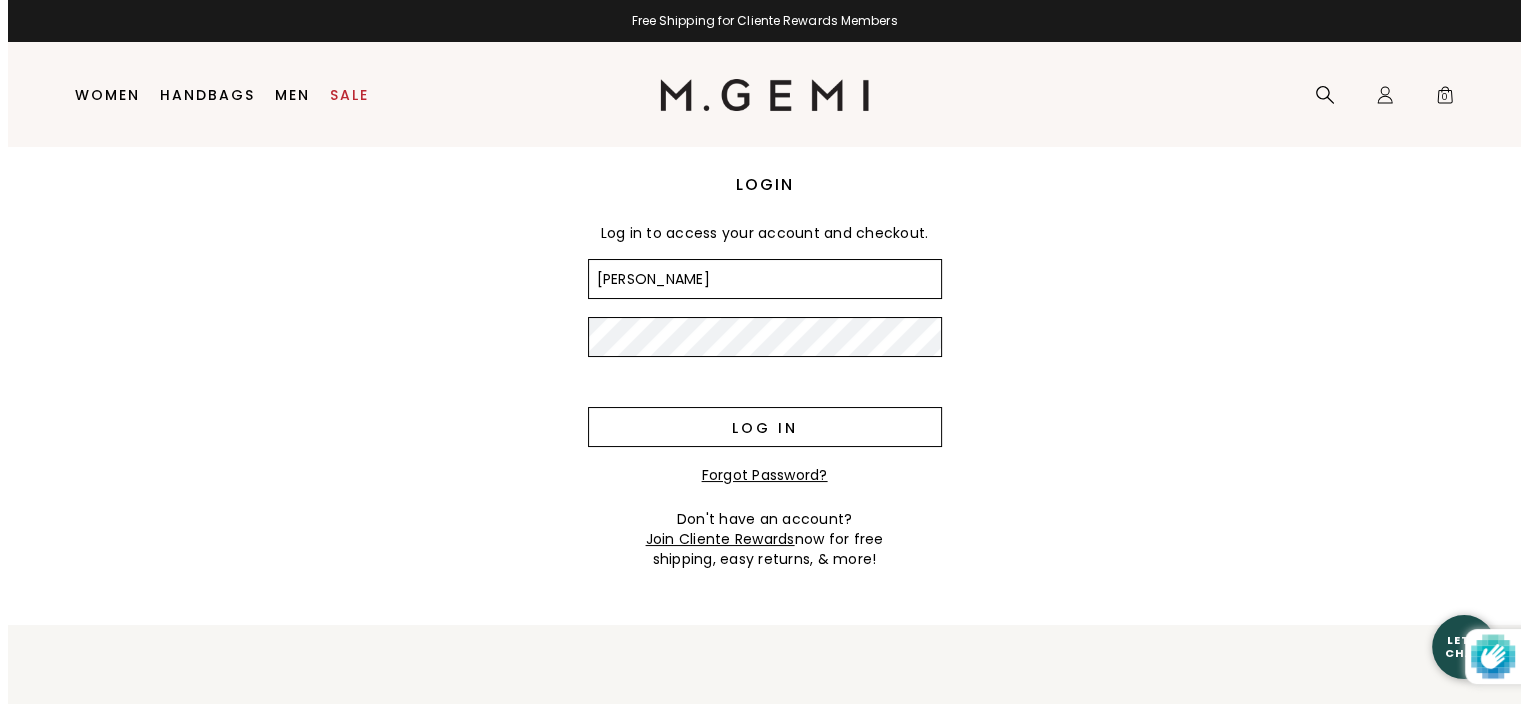 scroll, scrollTop: 0, scrollLeft: 0, axis: both 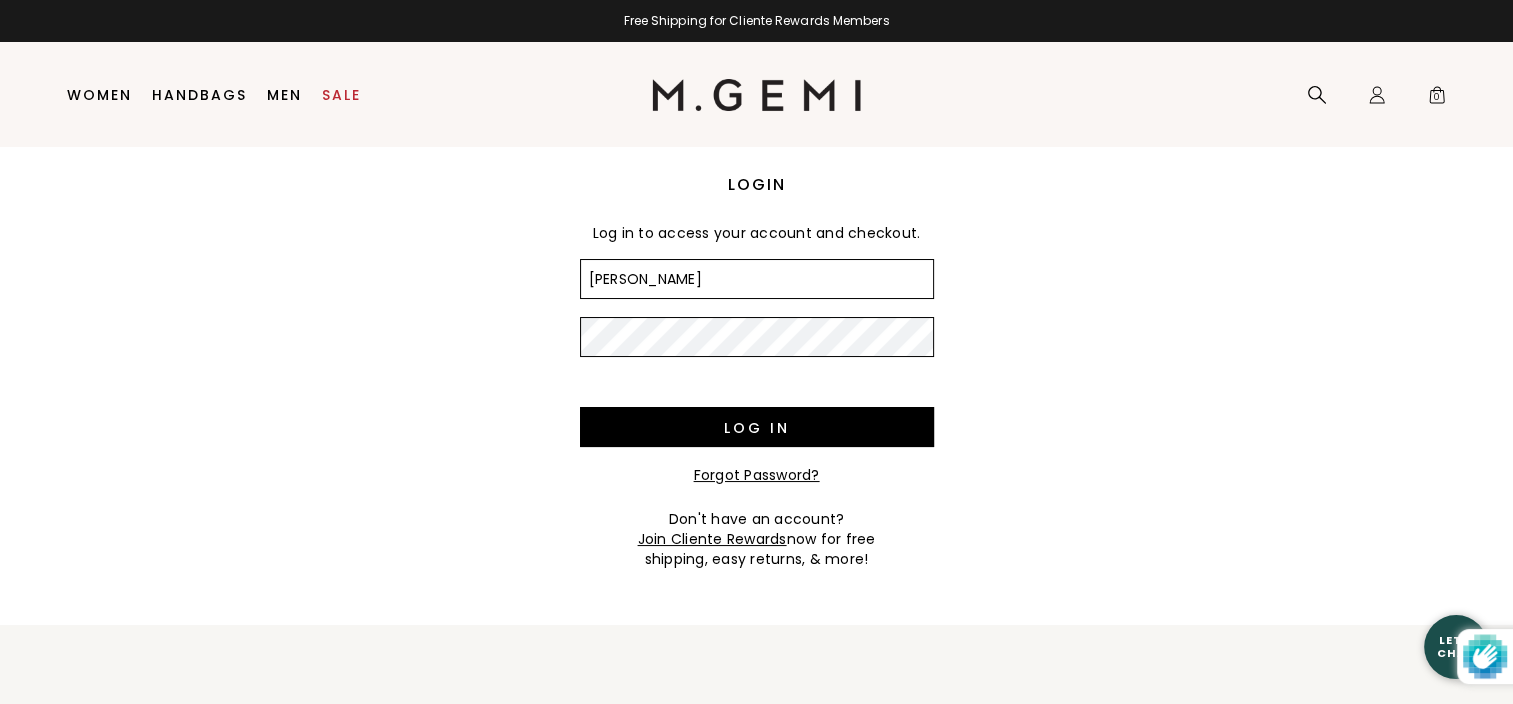 click on "Mike" at bounding box center (757, 279) 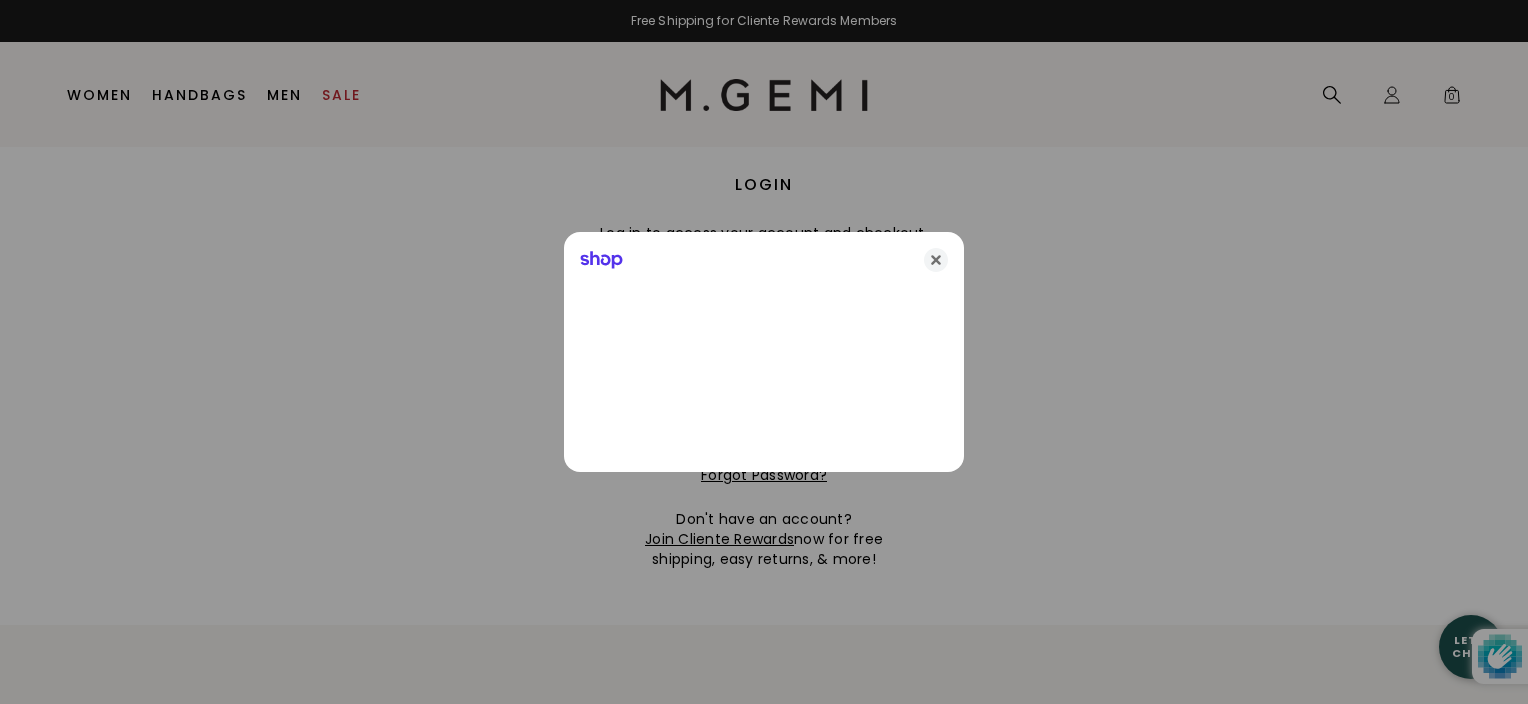 type on "Mikegalls8@gmail.com" 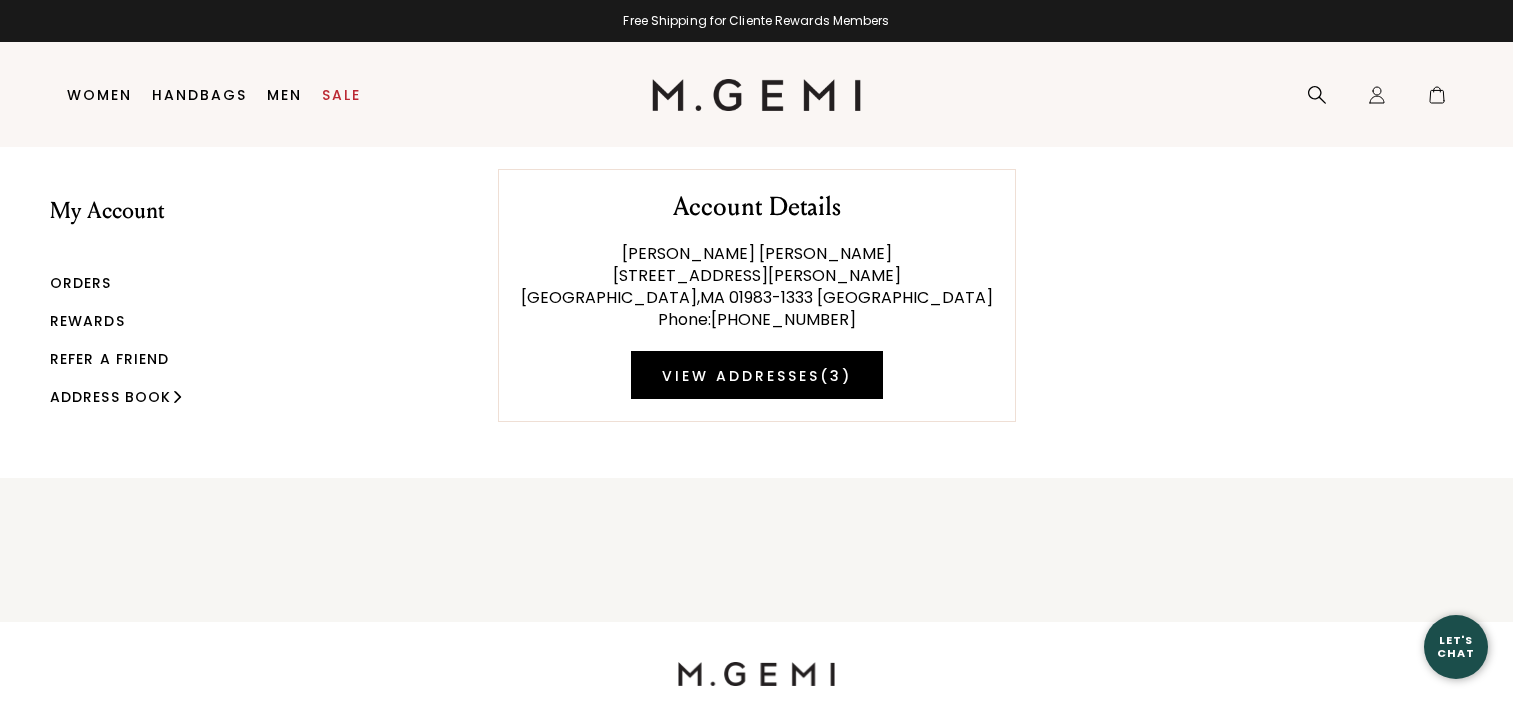 scroll, scrollTop: 0, scrollLeft: 0, axis: both 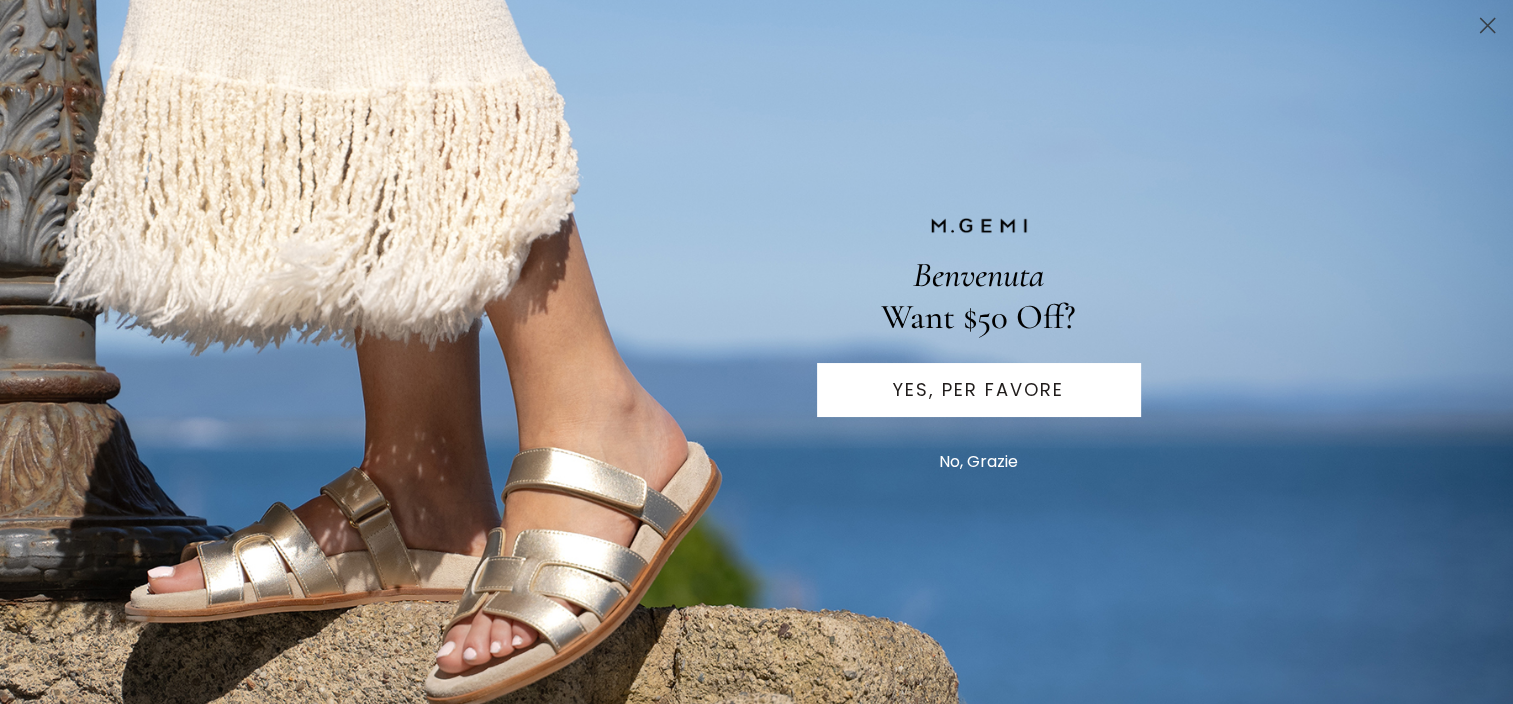 click on "YES, PER FAVORE" at bounding box center (979, 390) 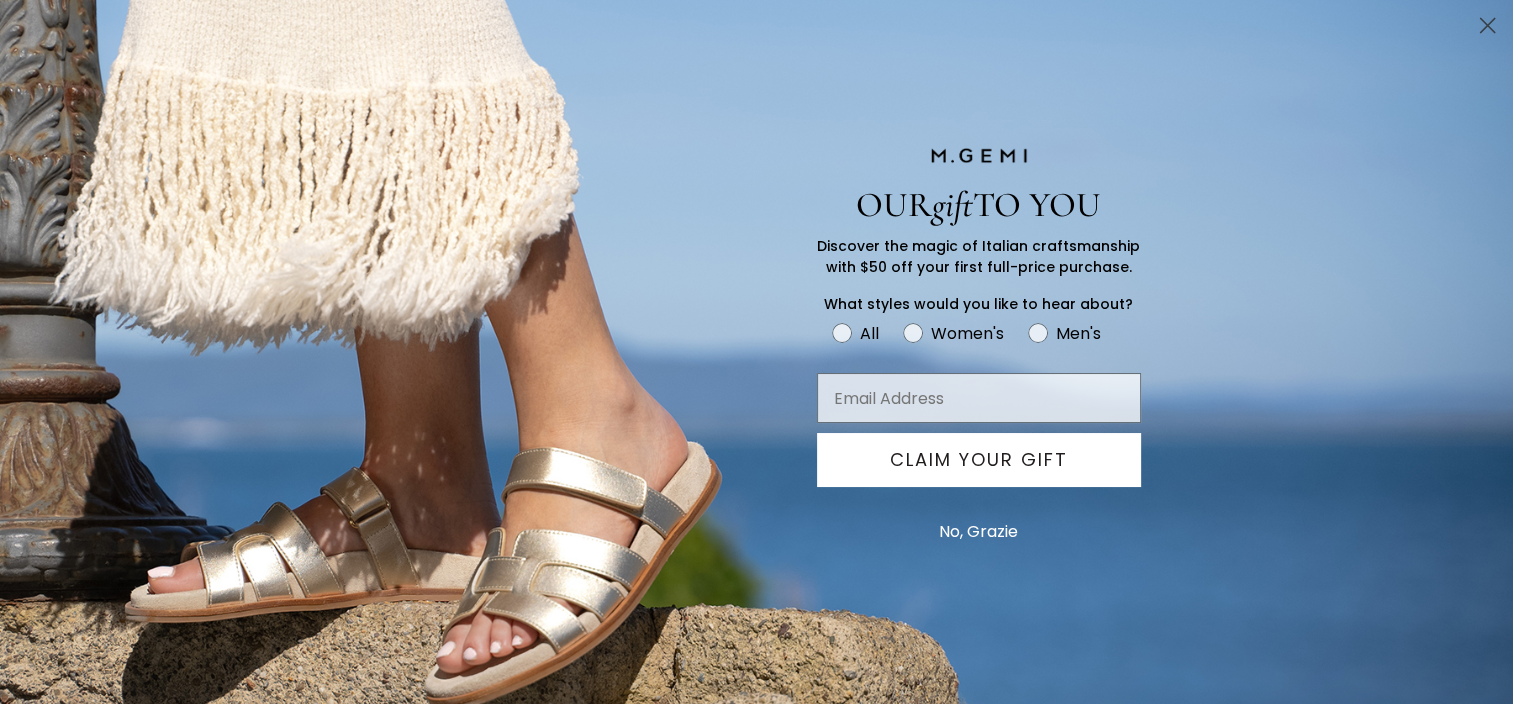 scroll, scrollTop: 0, scrollLeft: 0, axis: both 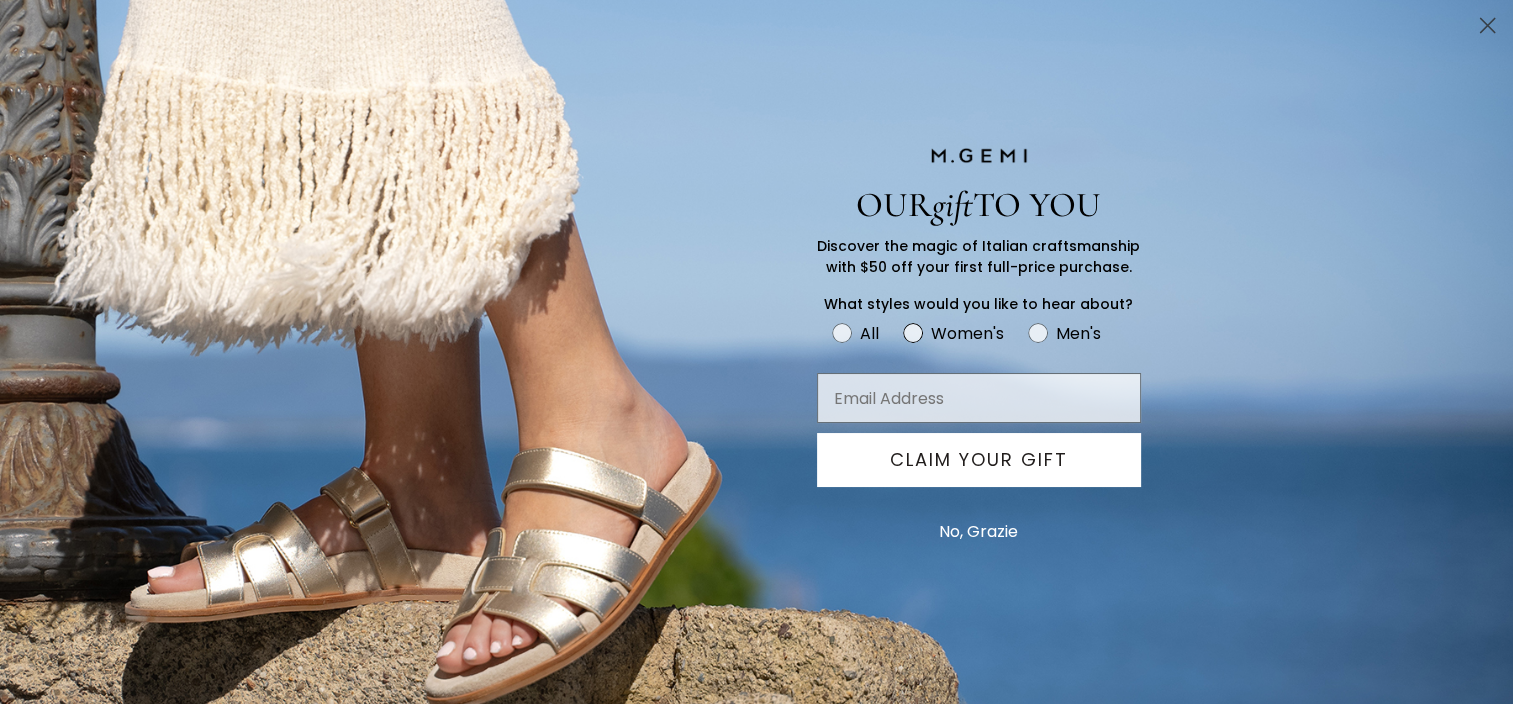 click 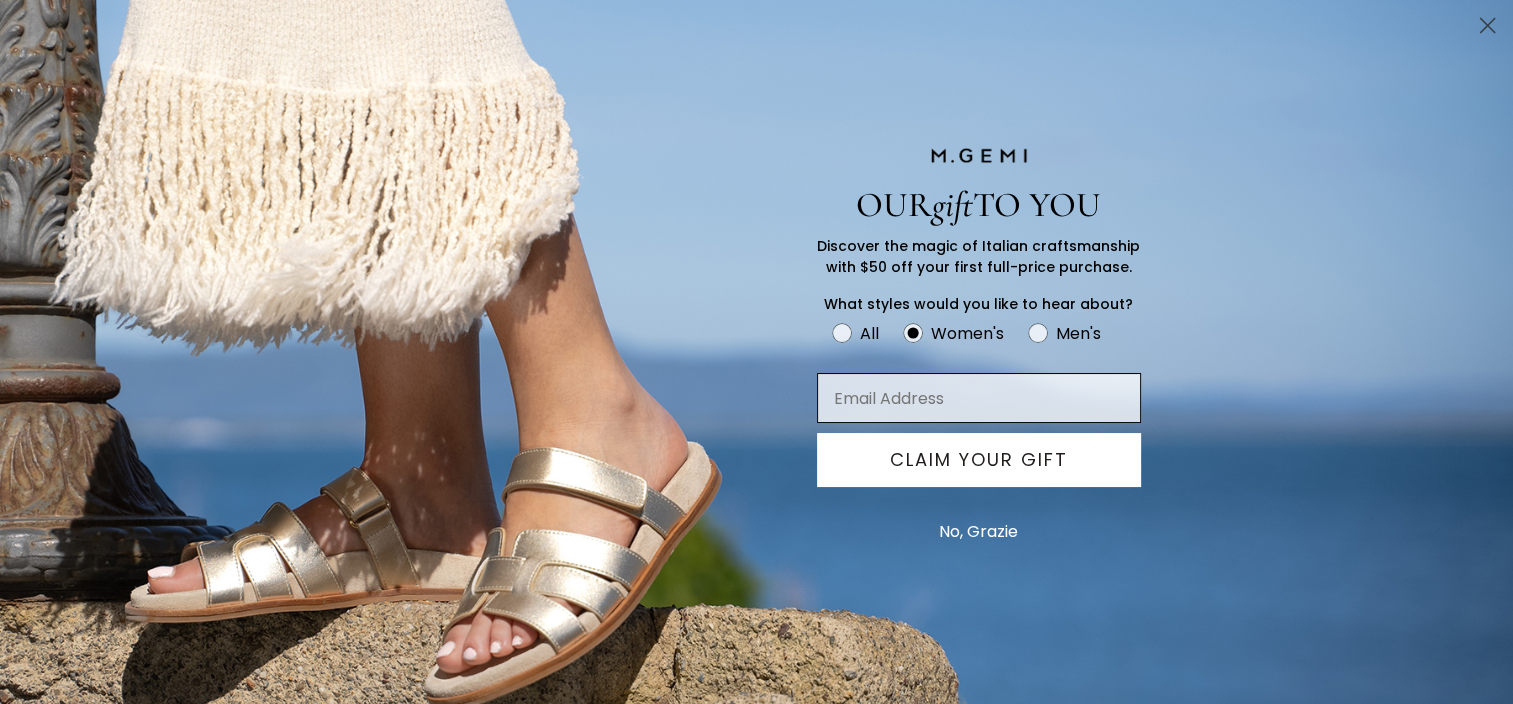 click at bounding box center (979, 398) 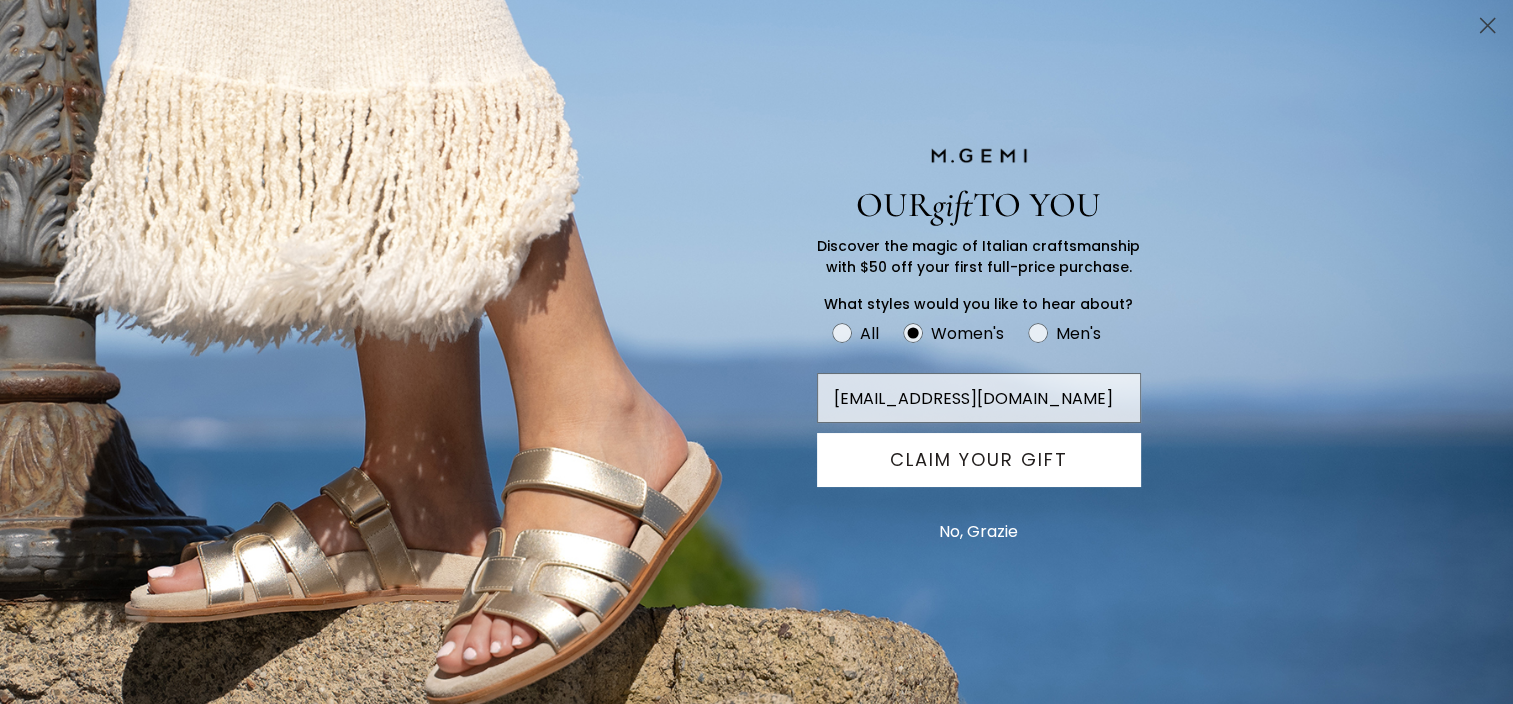 click on "CLAIM YOUR GIFT" at bounding box center (979, 460) 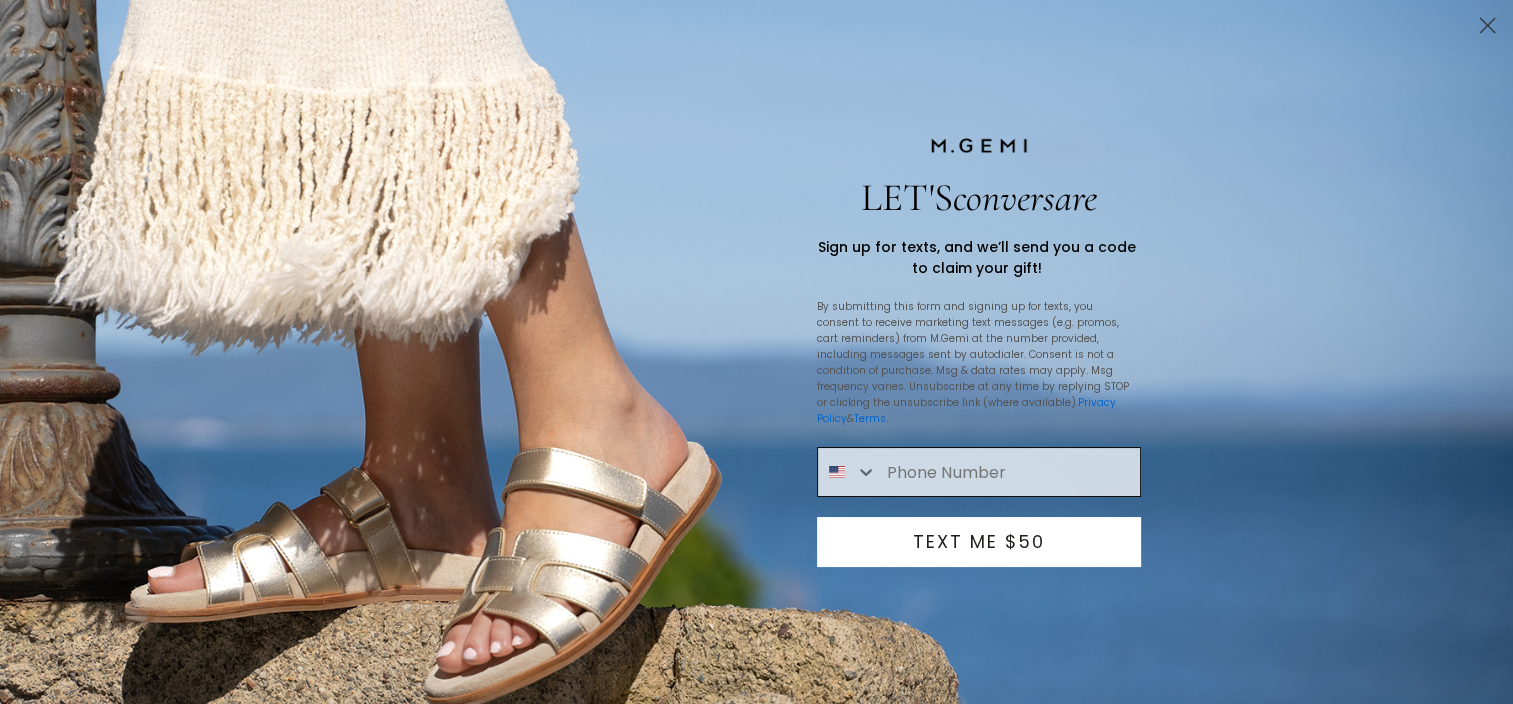 click at bounding box center [1008, 472] 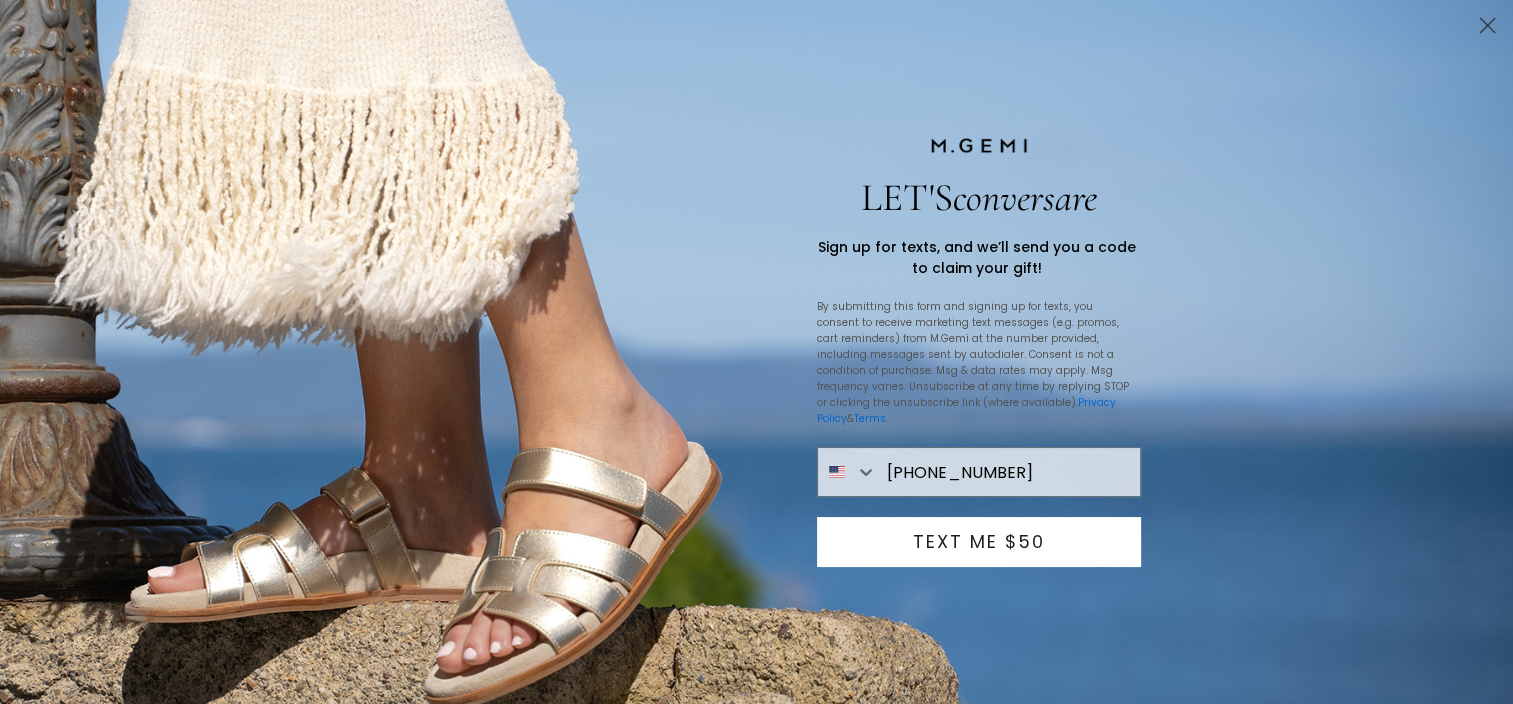 click on "TEXT ME $50" at bounding box center [979, 542] 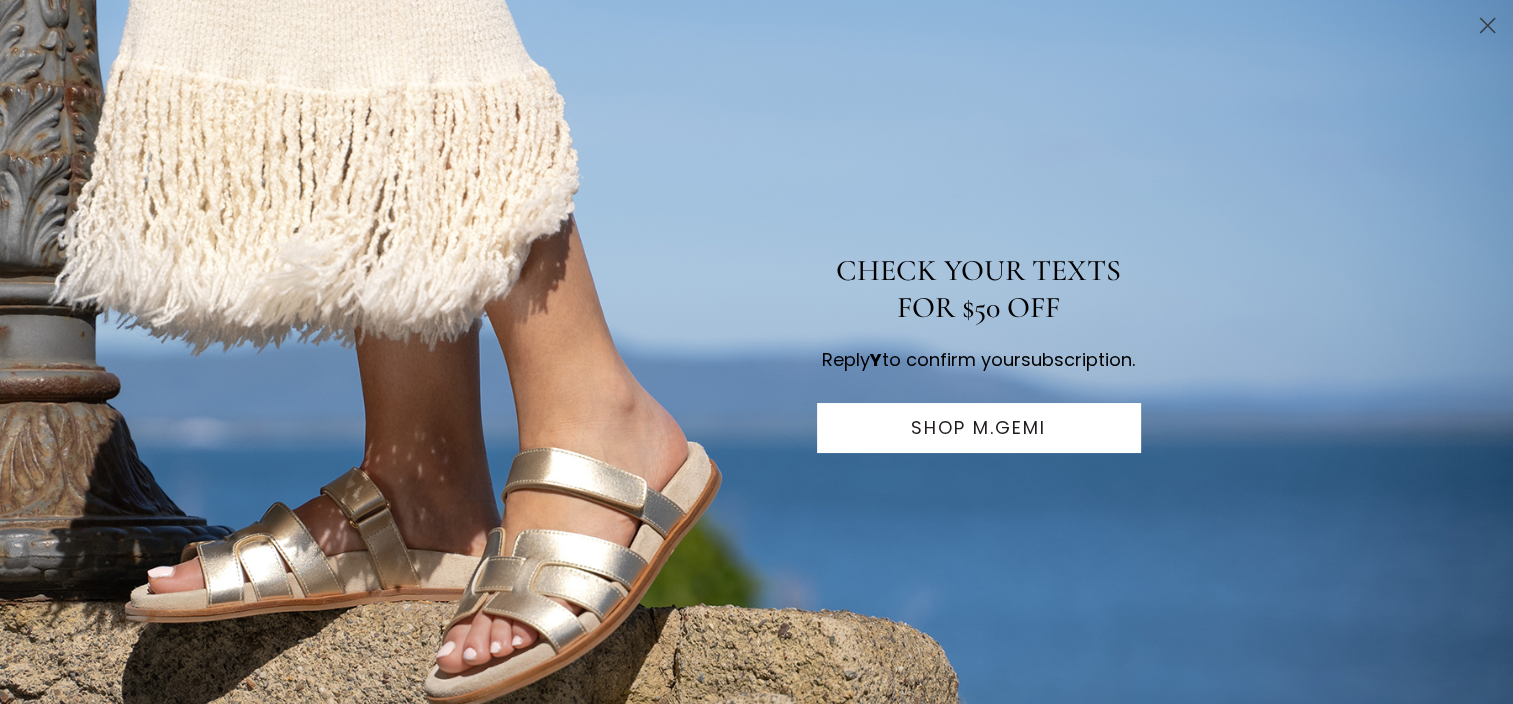 click on "SHOP M.GEMI" at bounding box center (979, 428) 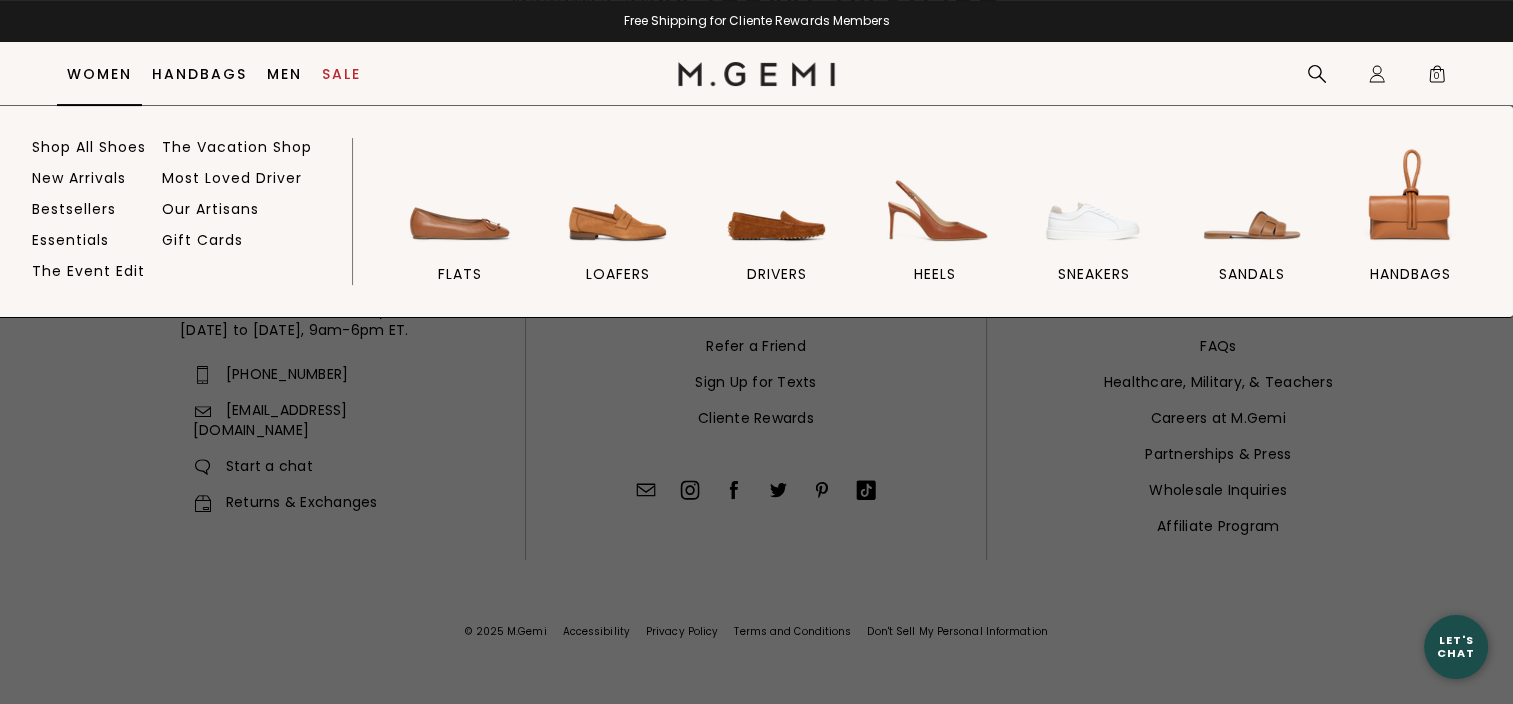 click on "Women" at bounding box center (99, 74) 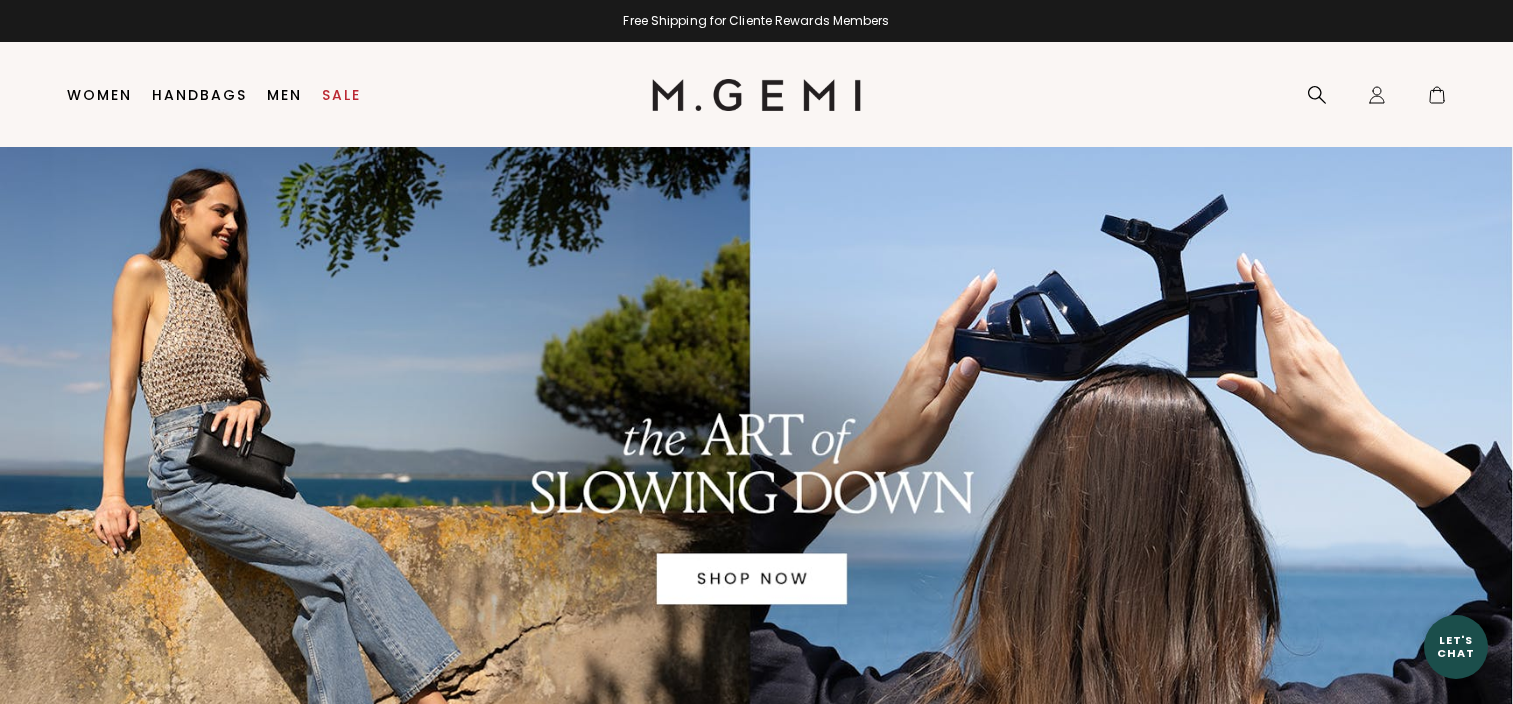 scroll, scrollTop: 0, scrollLeft: 0, axis: both 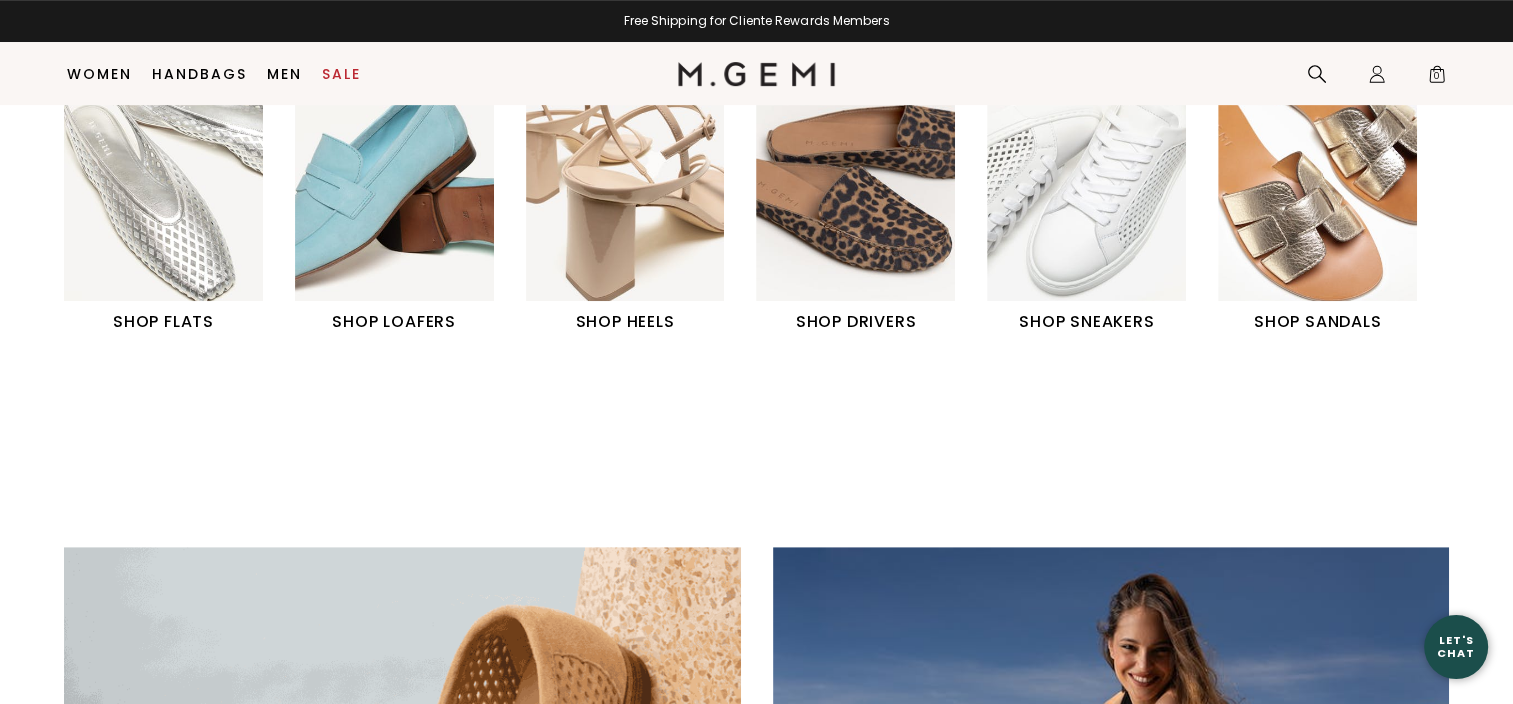 click at bounding box center [394, 177] 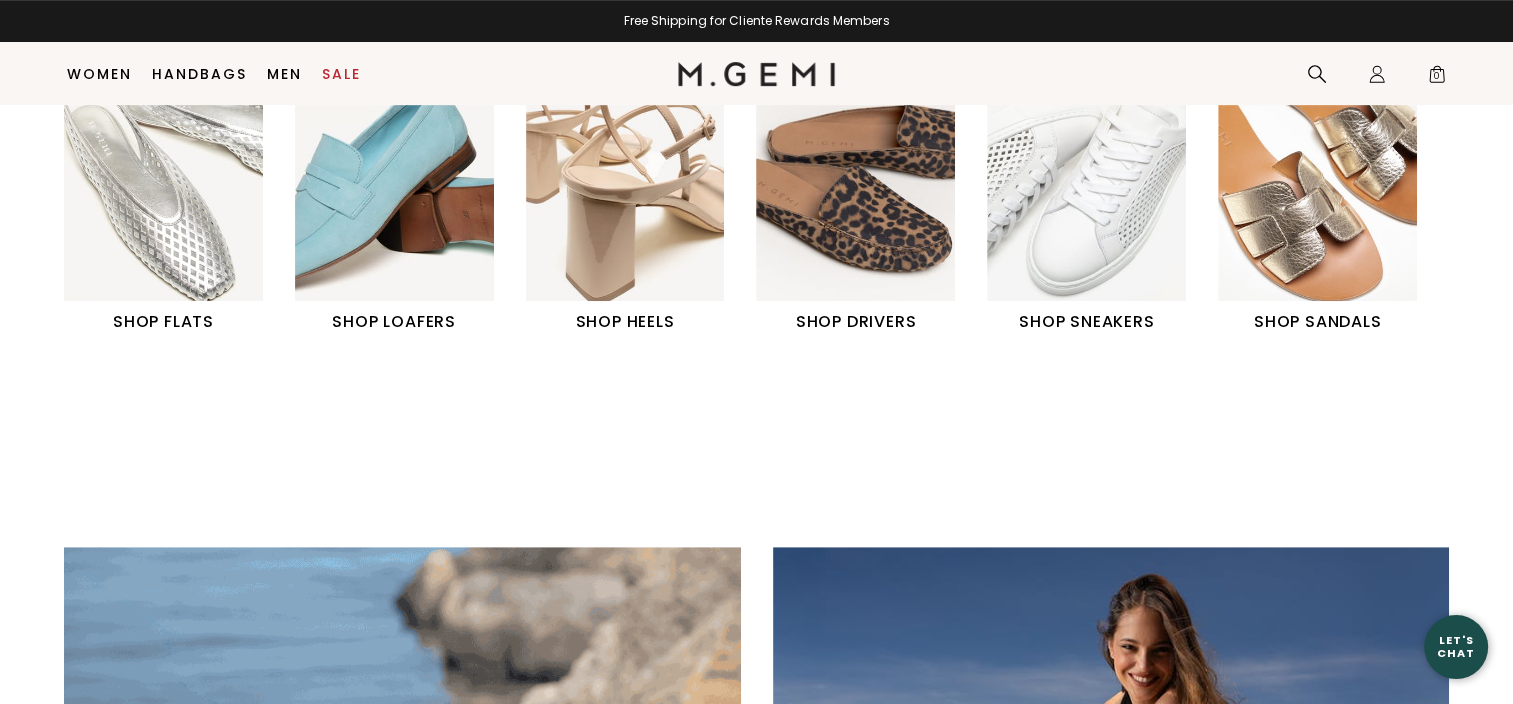 click at bounding box center [394, 177] 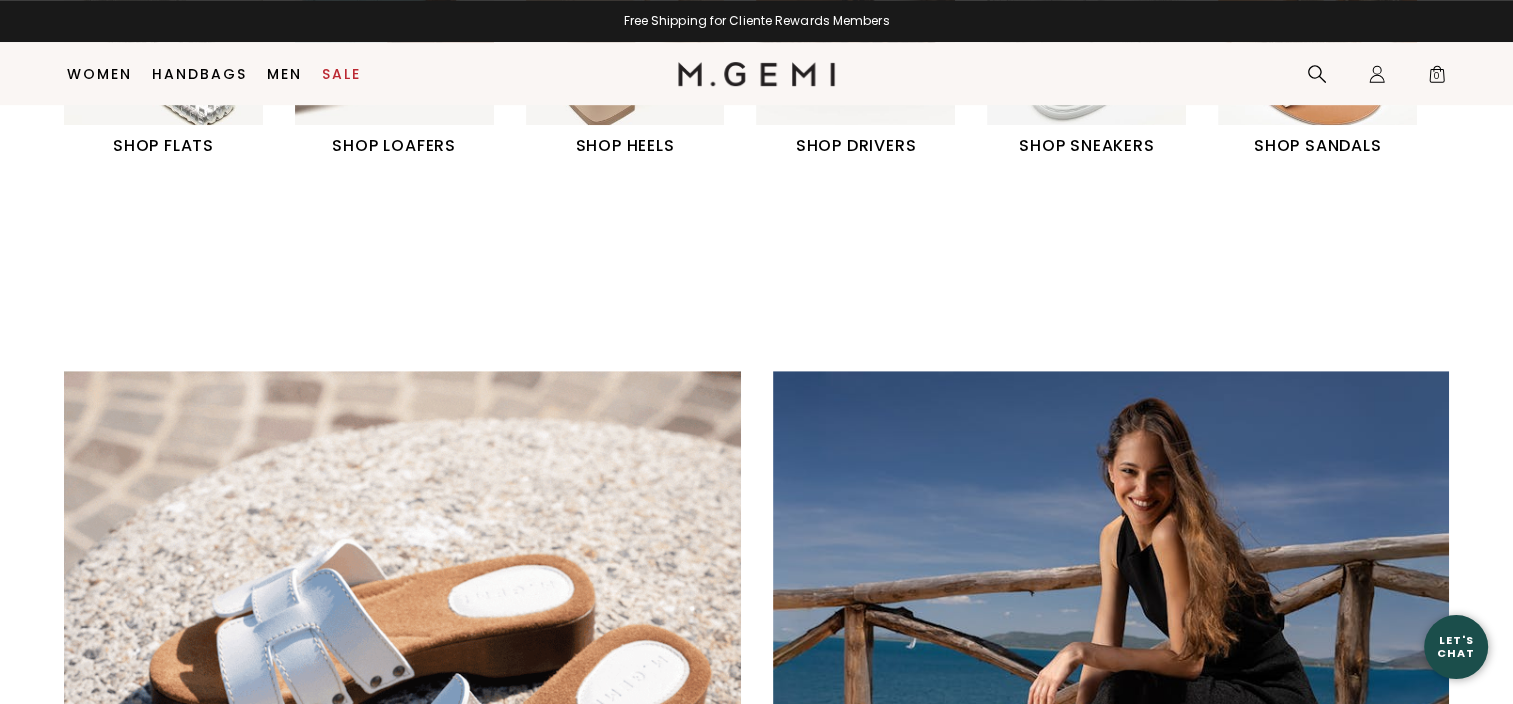 scroll, scrollTop: 936, scrollLeft: 0, axis: vertical 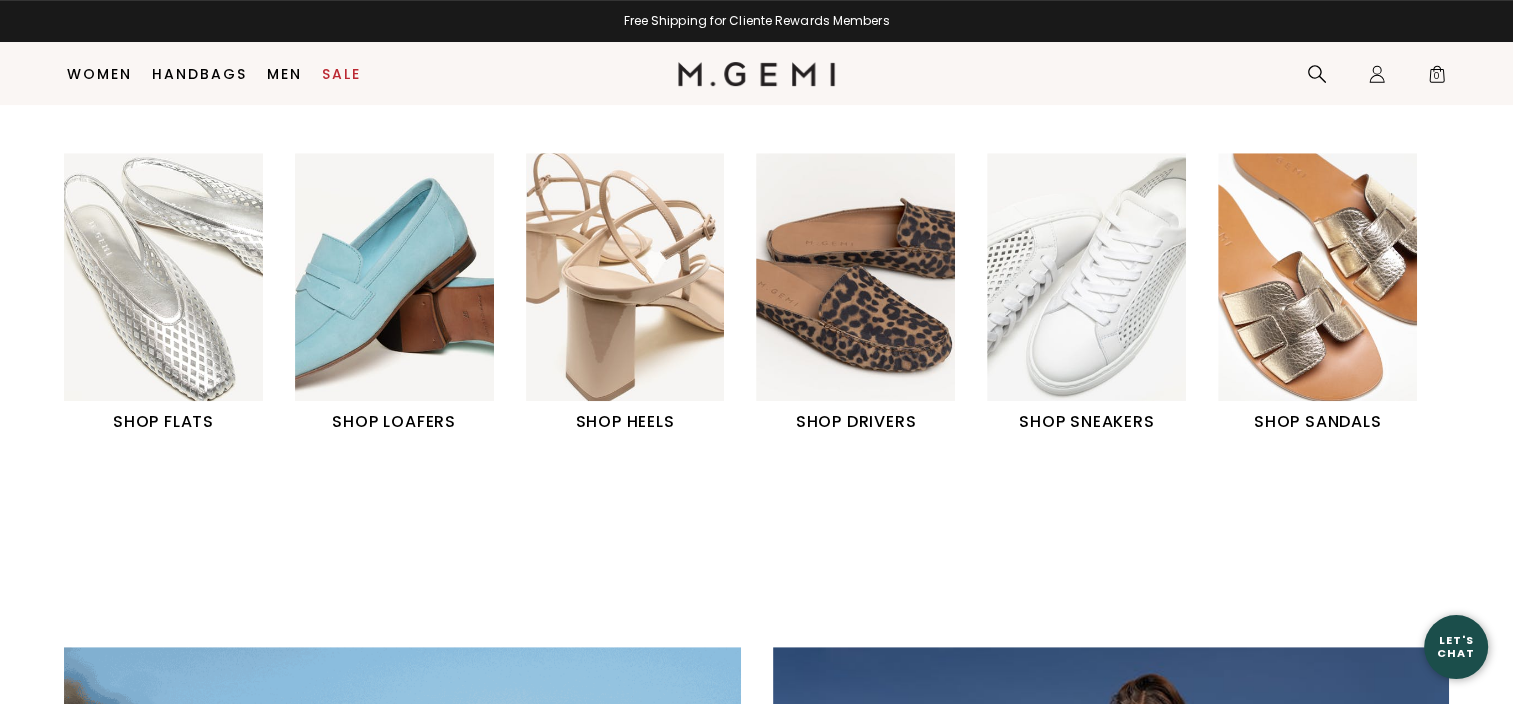 click on "SHOP LOAFERS" at bounding box center [394, 422] 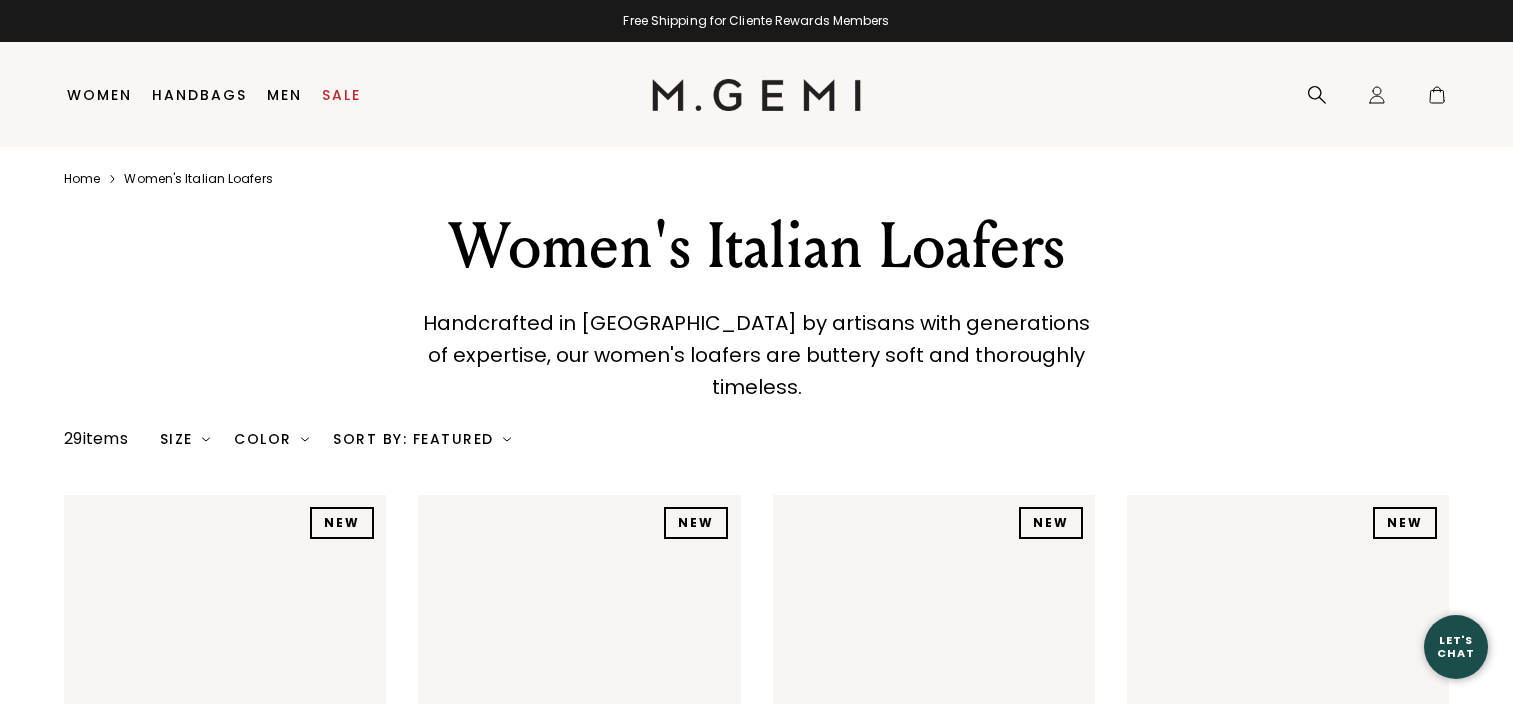 scroll, scrollTop: 0, scrollLeft: 0, axis: both 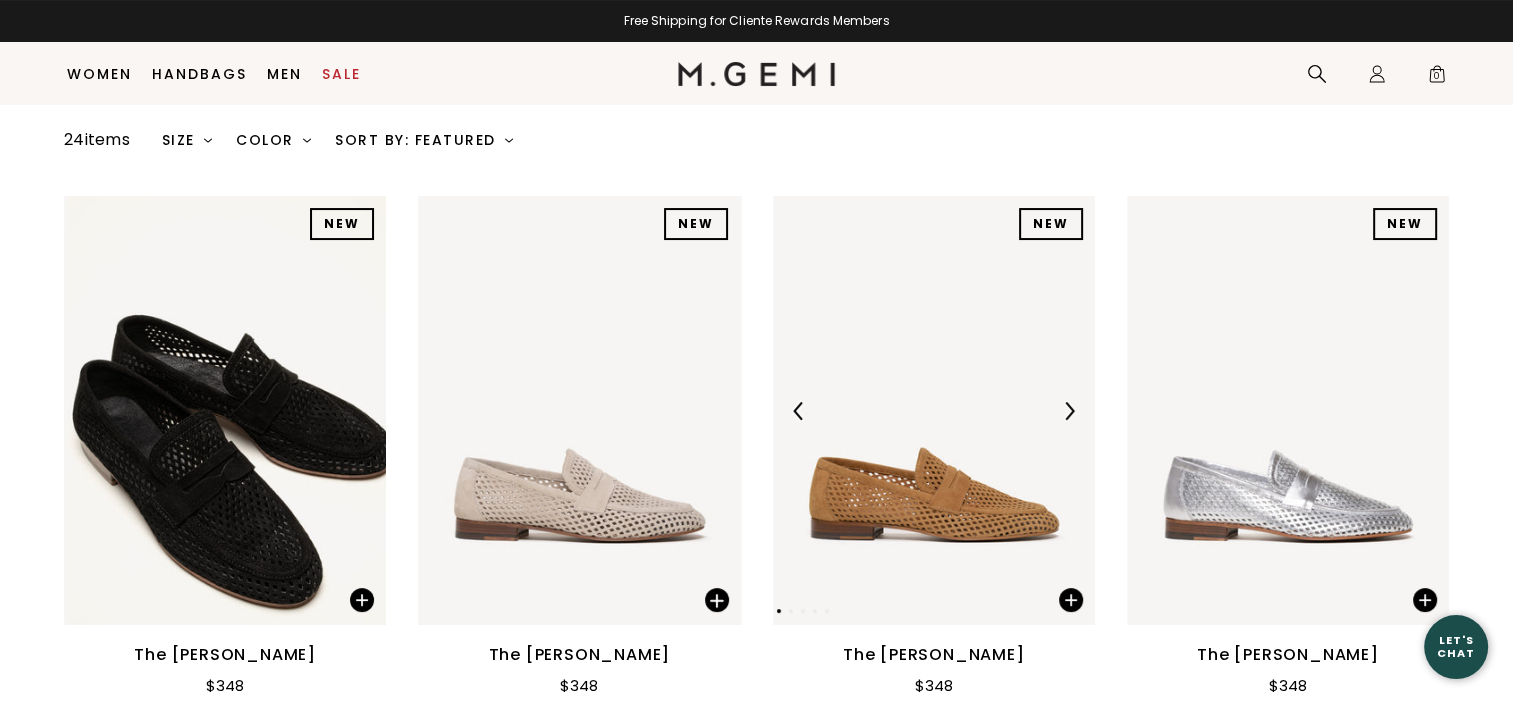 click at bounding box center (934, 410) 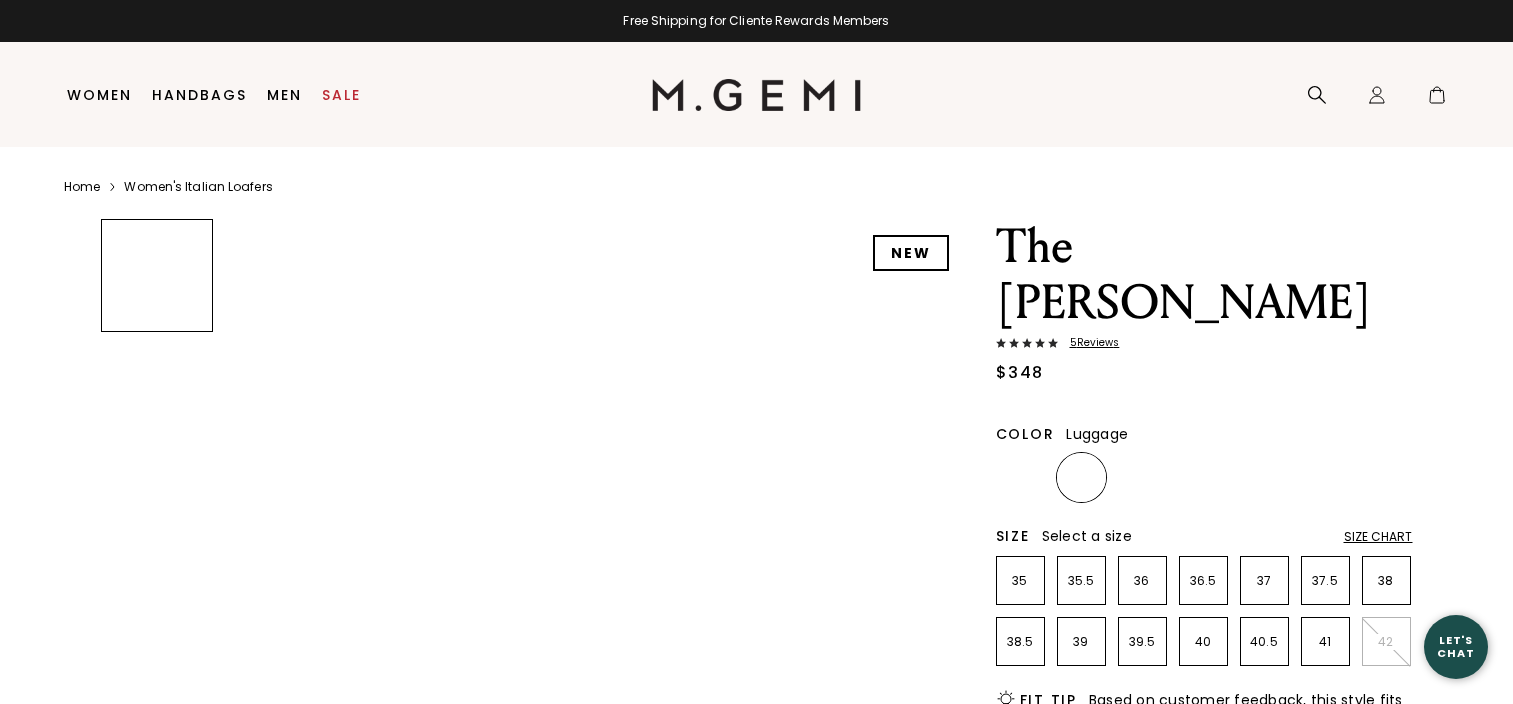 scroll, scrollTop: 0, scrollLeft: 0, axis: both 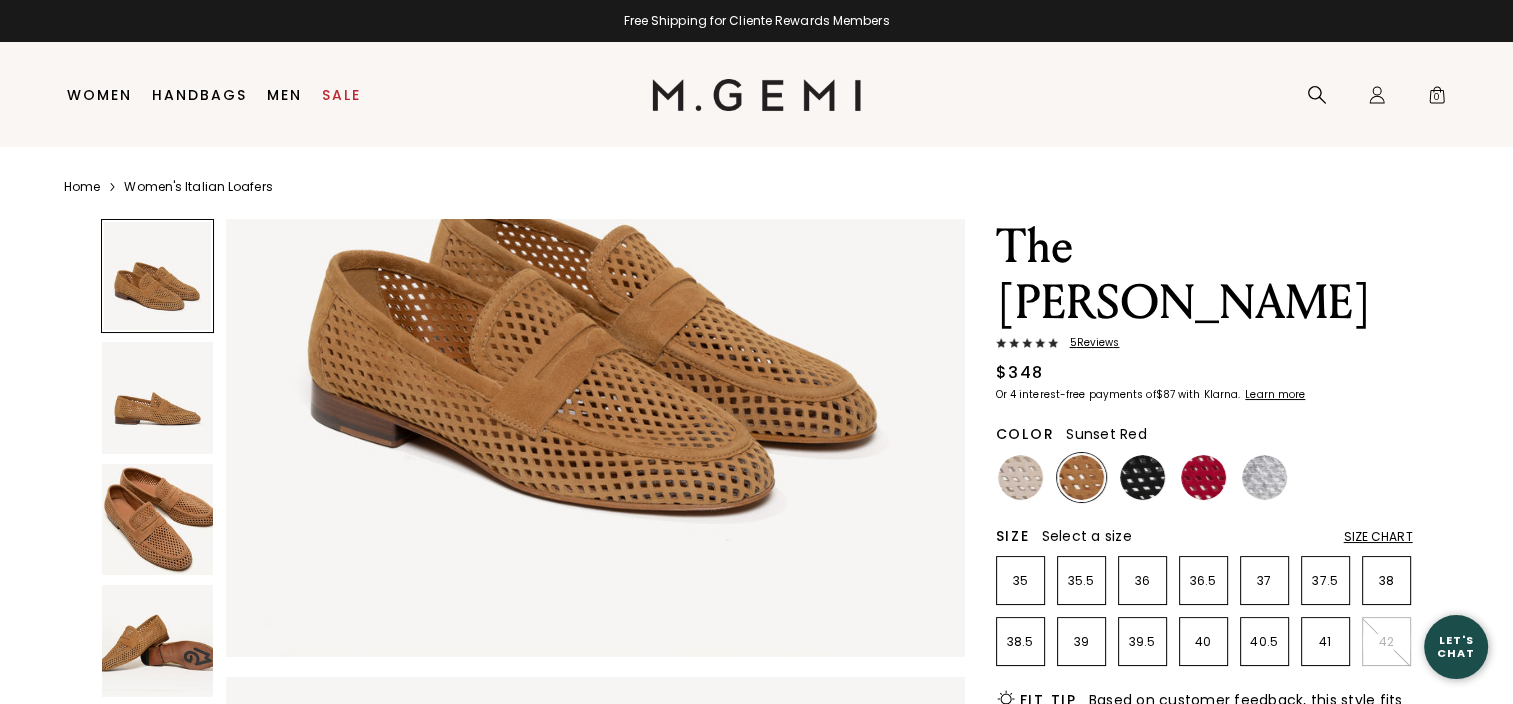 click at bounding box center [1203, 477] 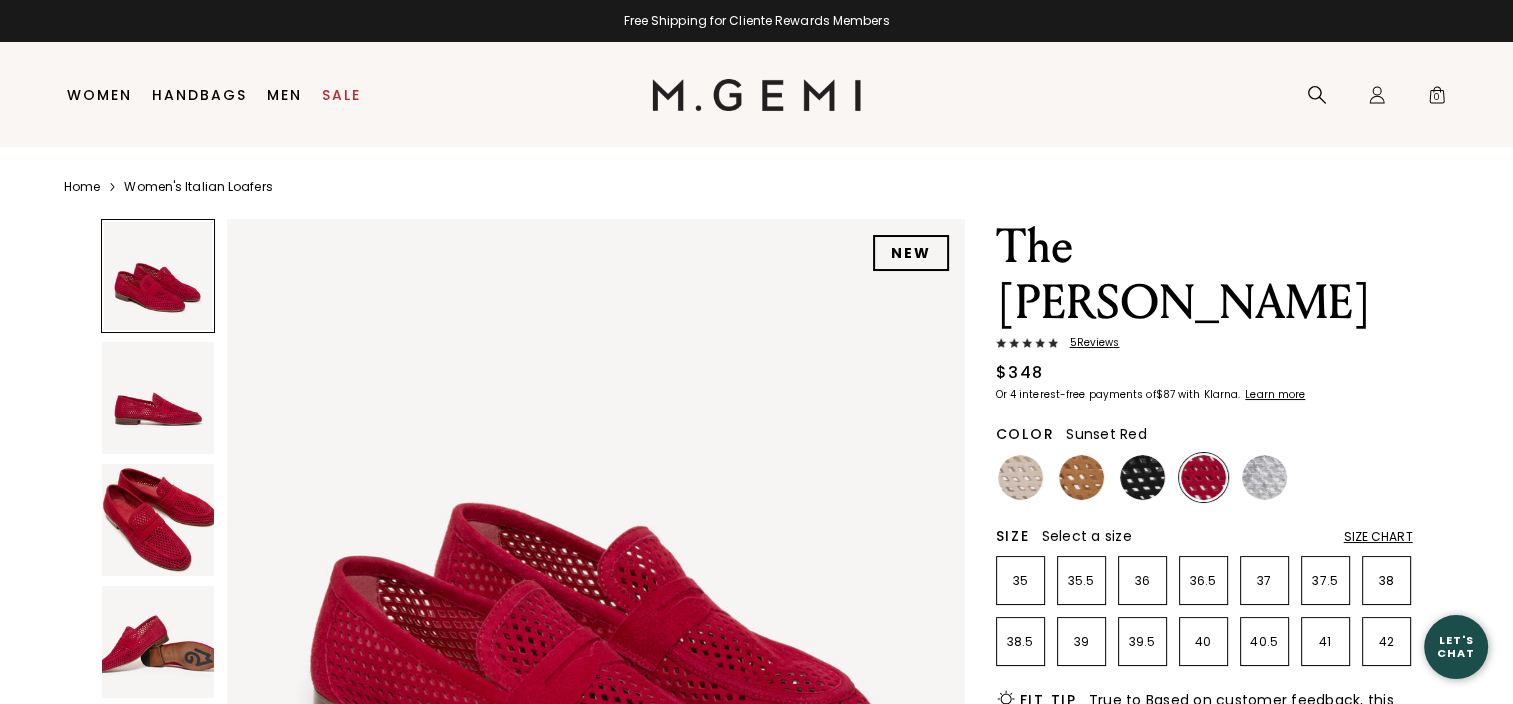 scroll, scrollTop: 0, scrollLeft: 0, axis: both 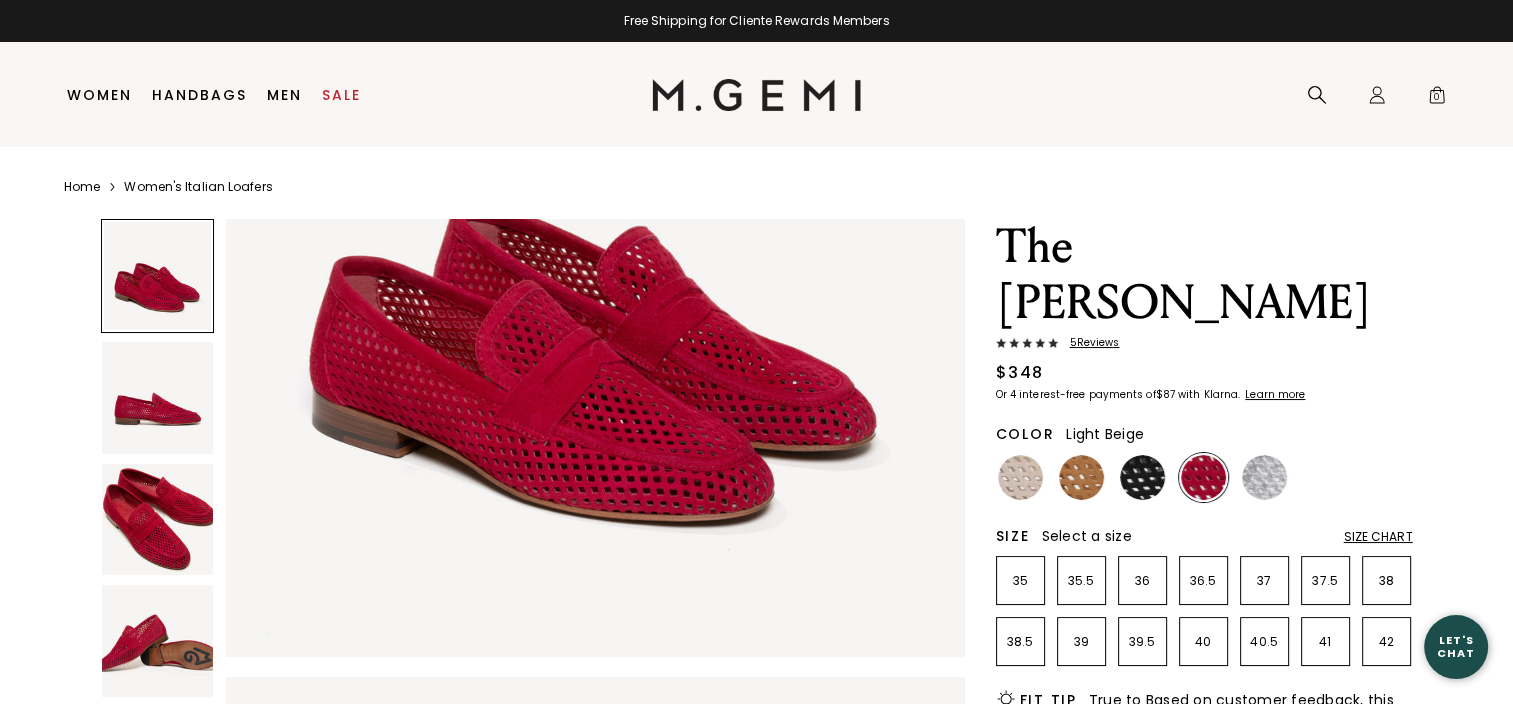 click at bounding box center (1020, 477) 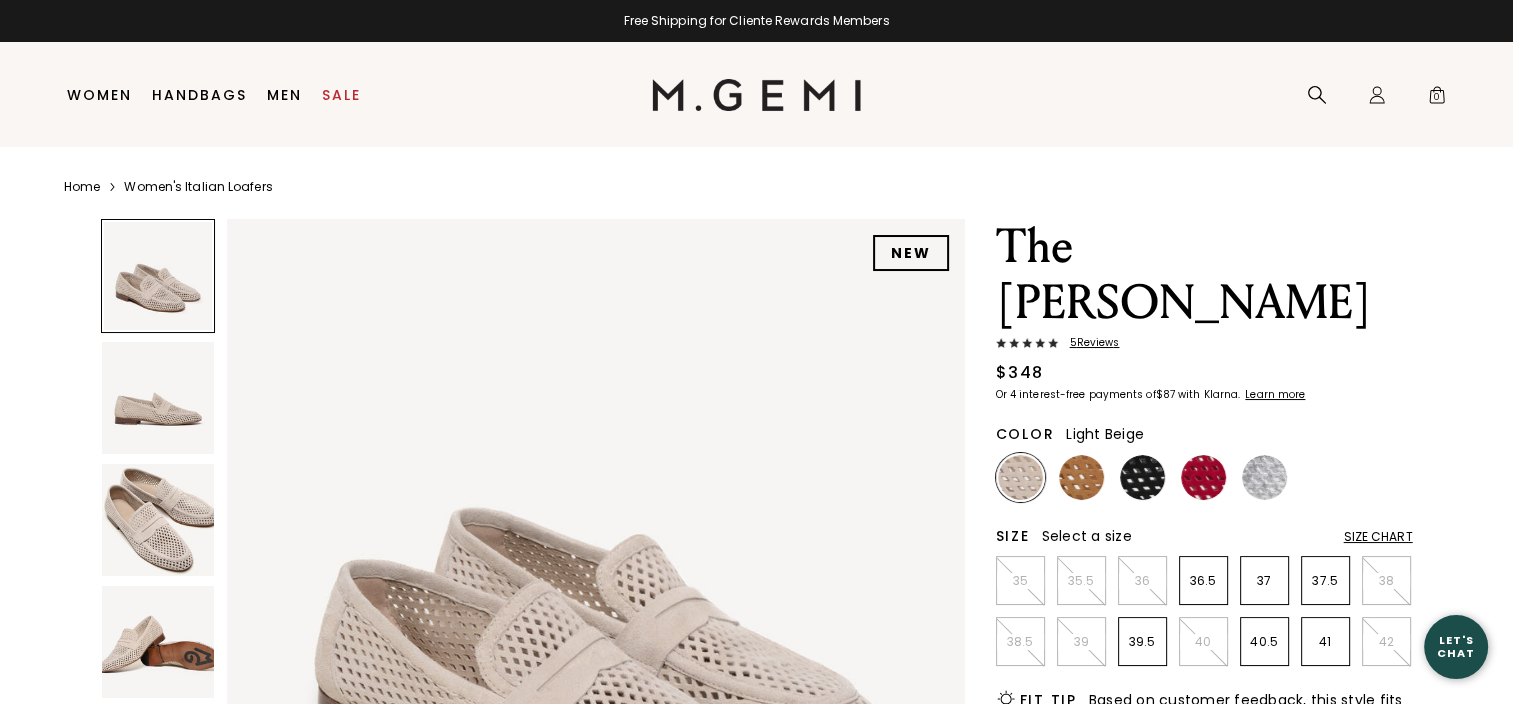 scroll, scrollTop: 0, scrollLeft: 0, axis: both 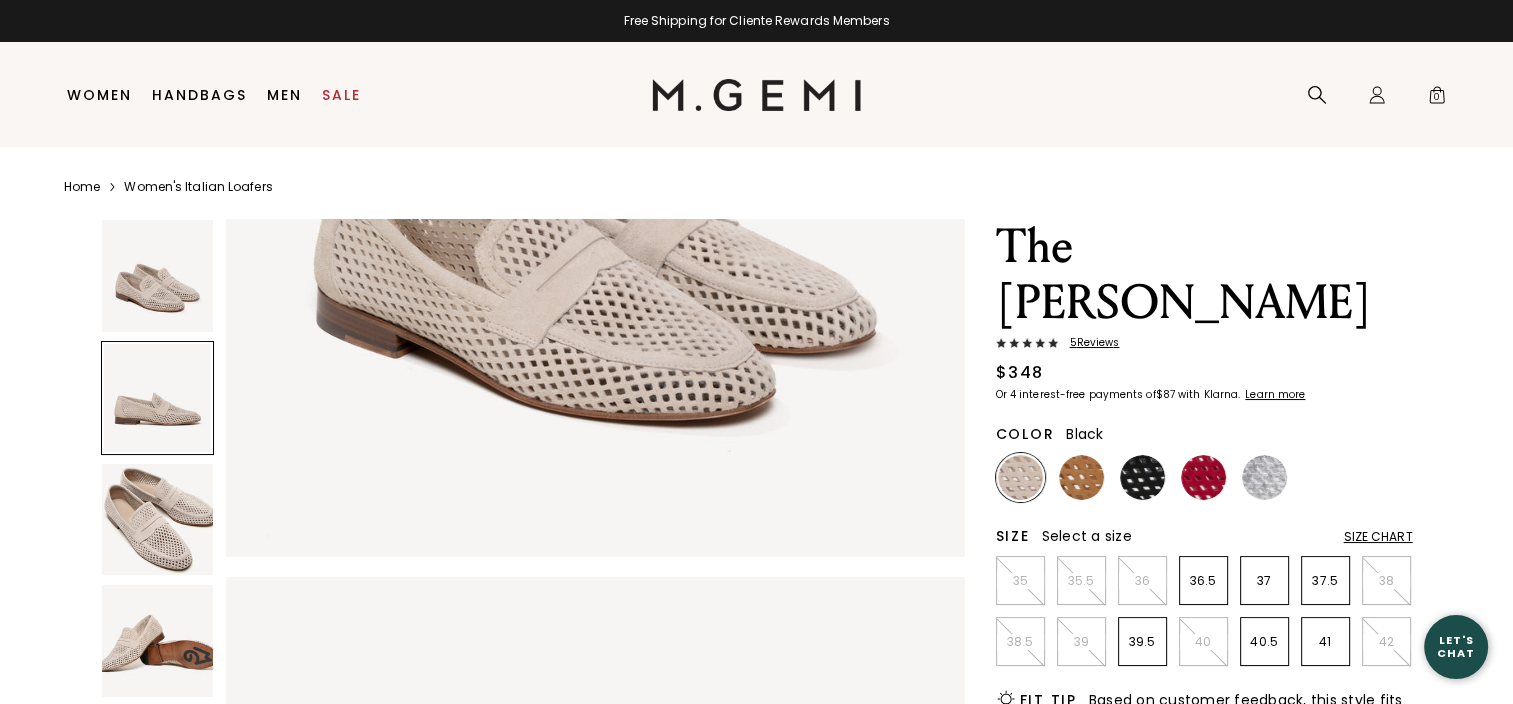 click at bounding box center (1142, 477) 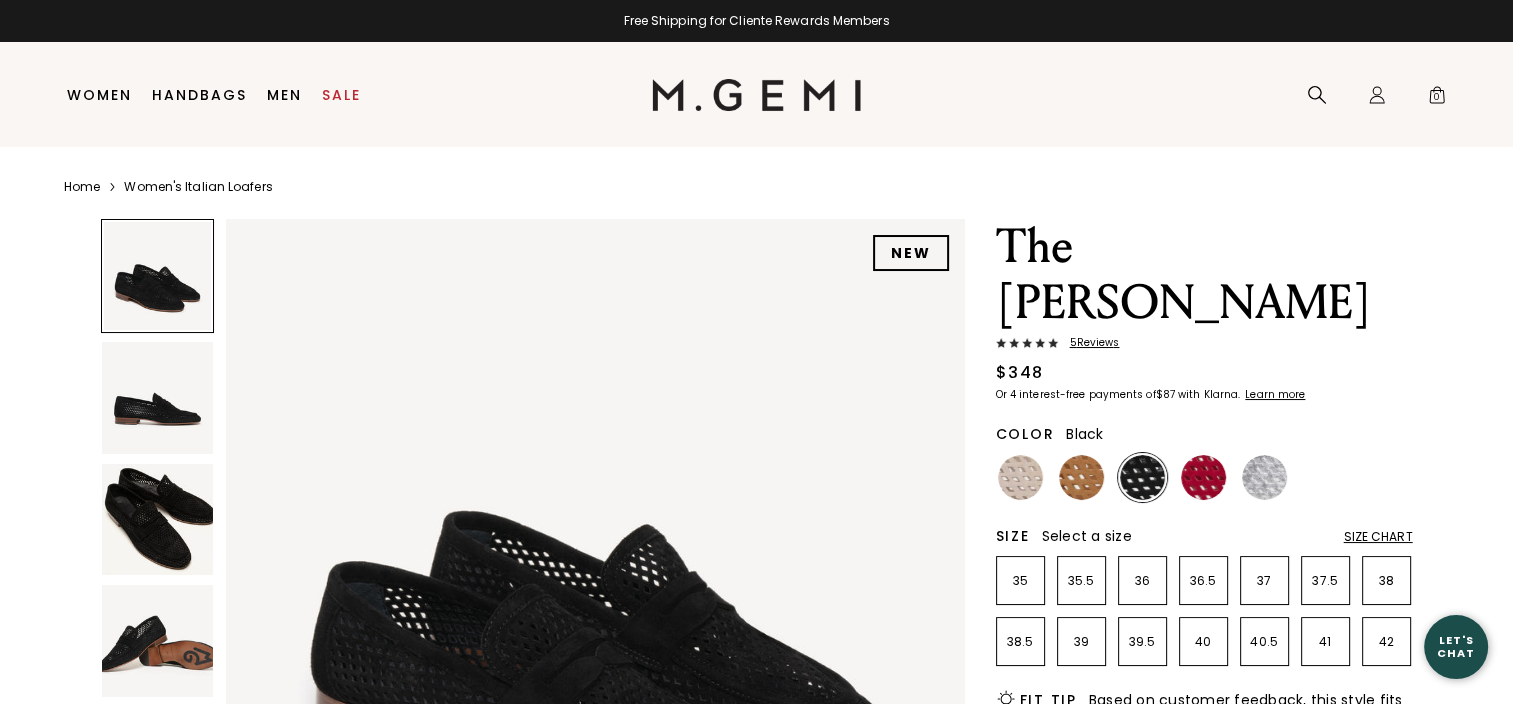 scroll, scrollTop: 0, scrollLeft: 0, axis: both 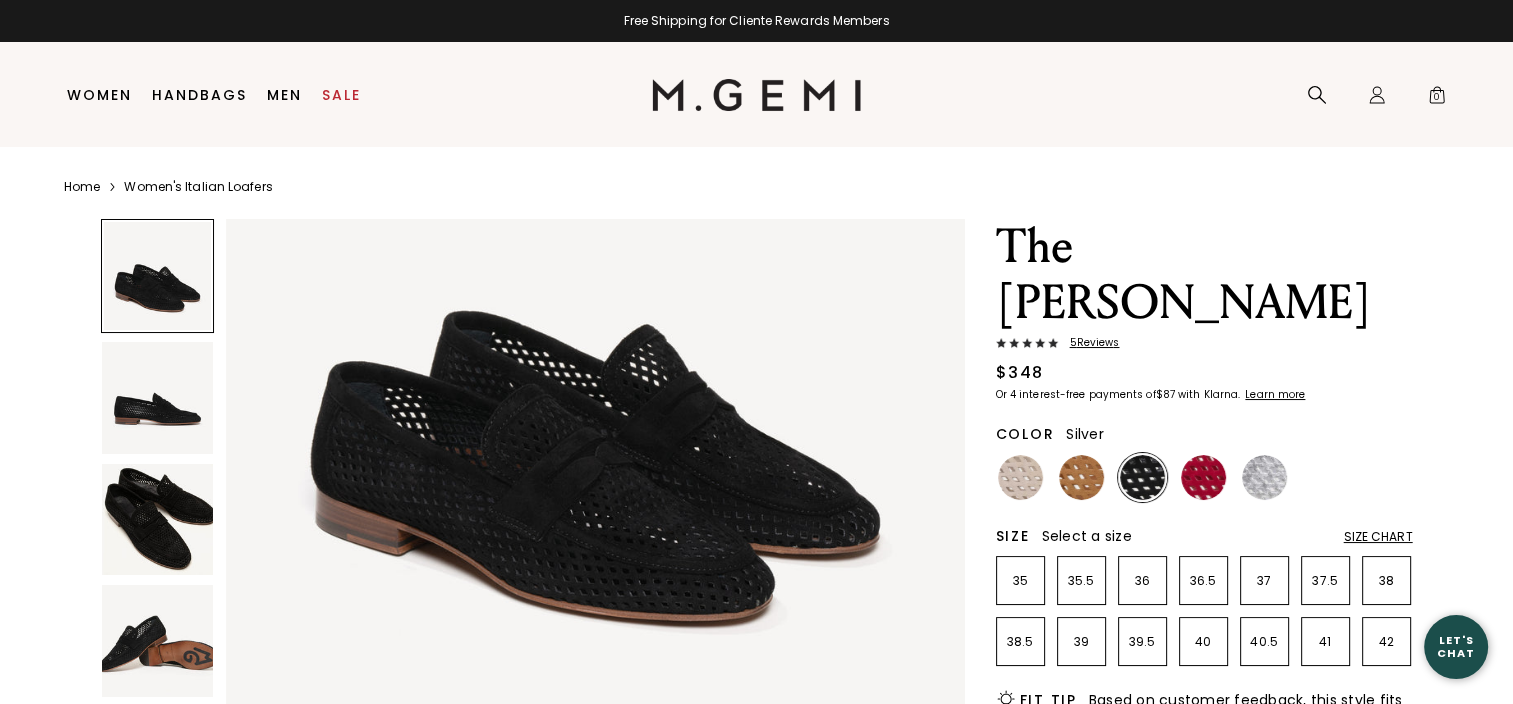 click at bounding box center [1264, 477] 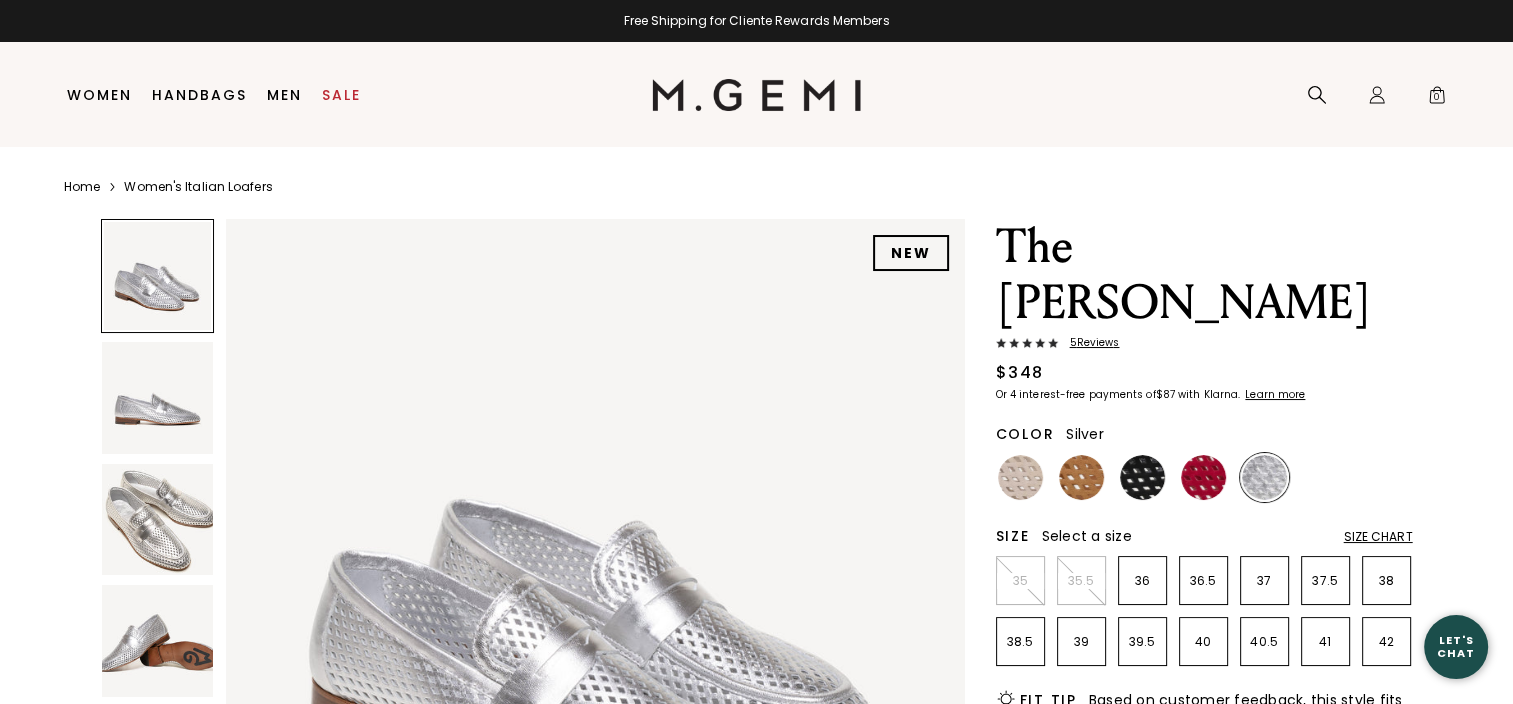 scroll, scrollTop: 0, scrollLeft: 0, axis: both 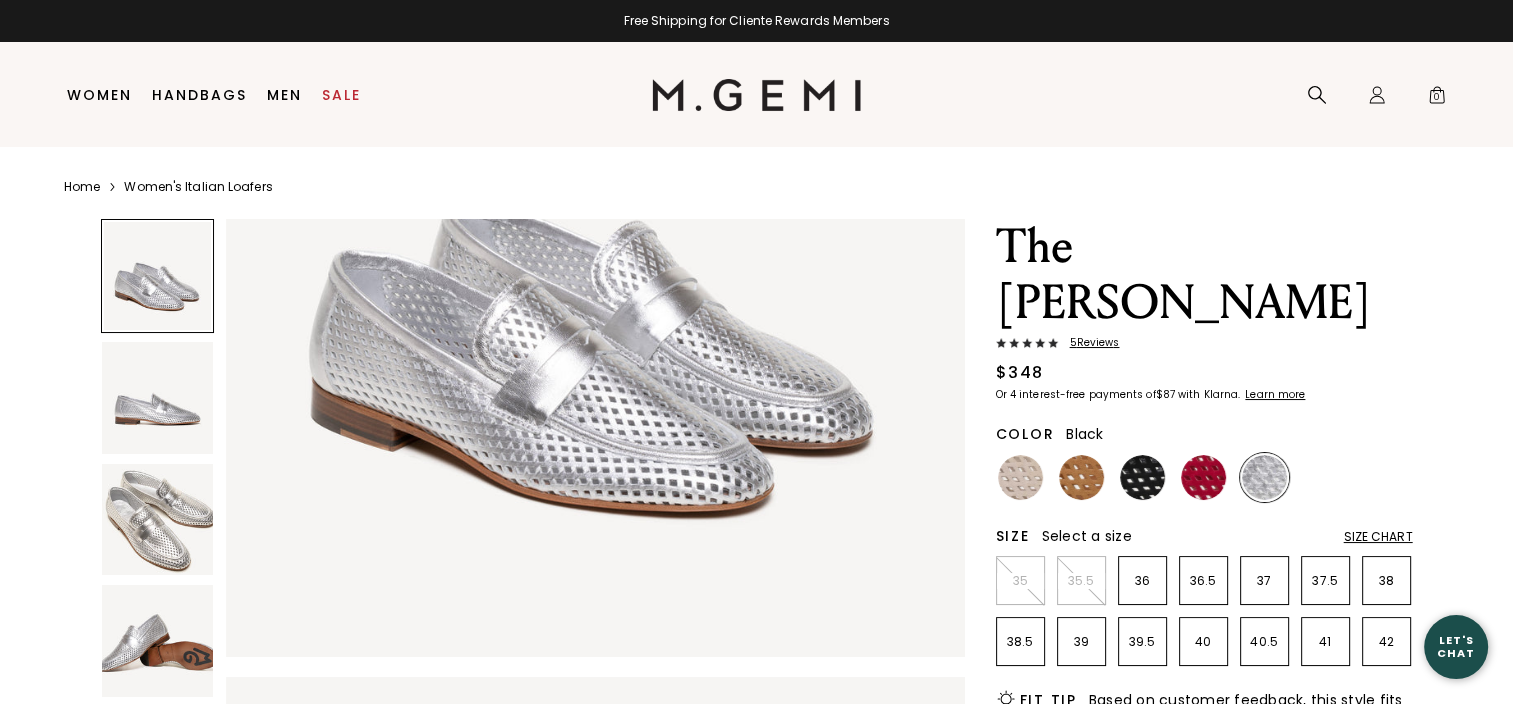 click at bounding box center (1142, 477) 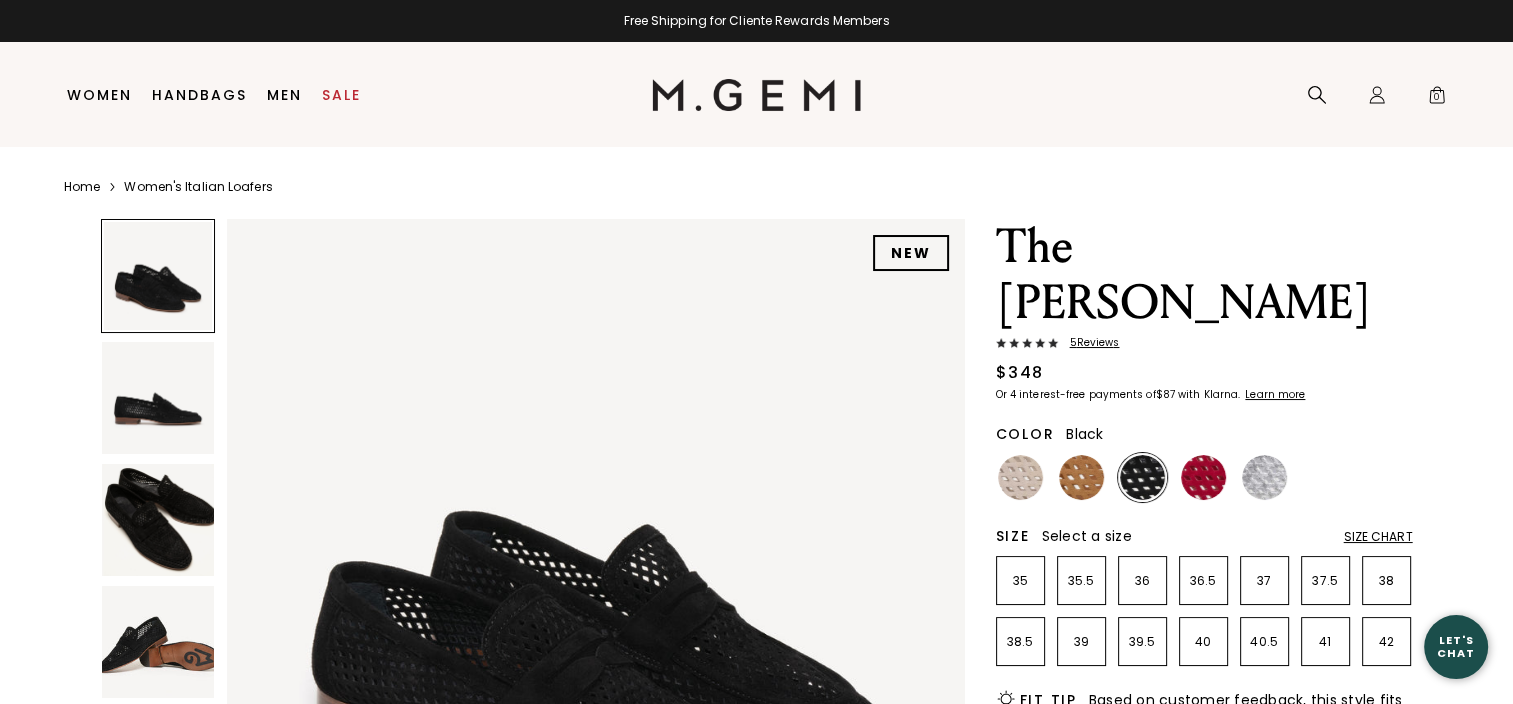 scroll, scrollTop: 0, scrollLeft: 0, axis: both 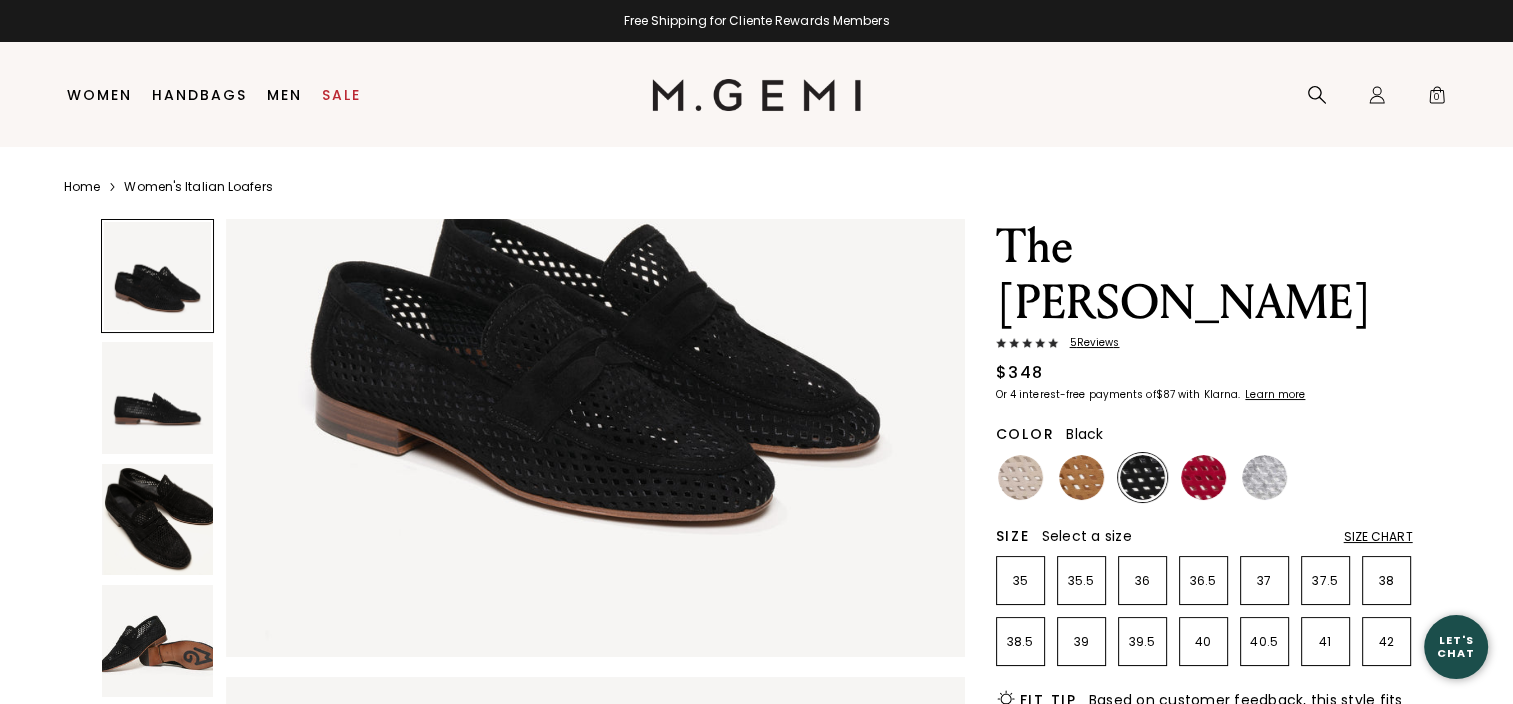 click at bounding box center [158, 398] 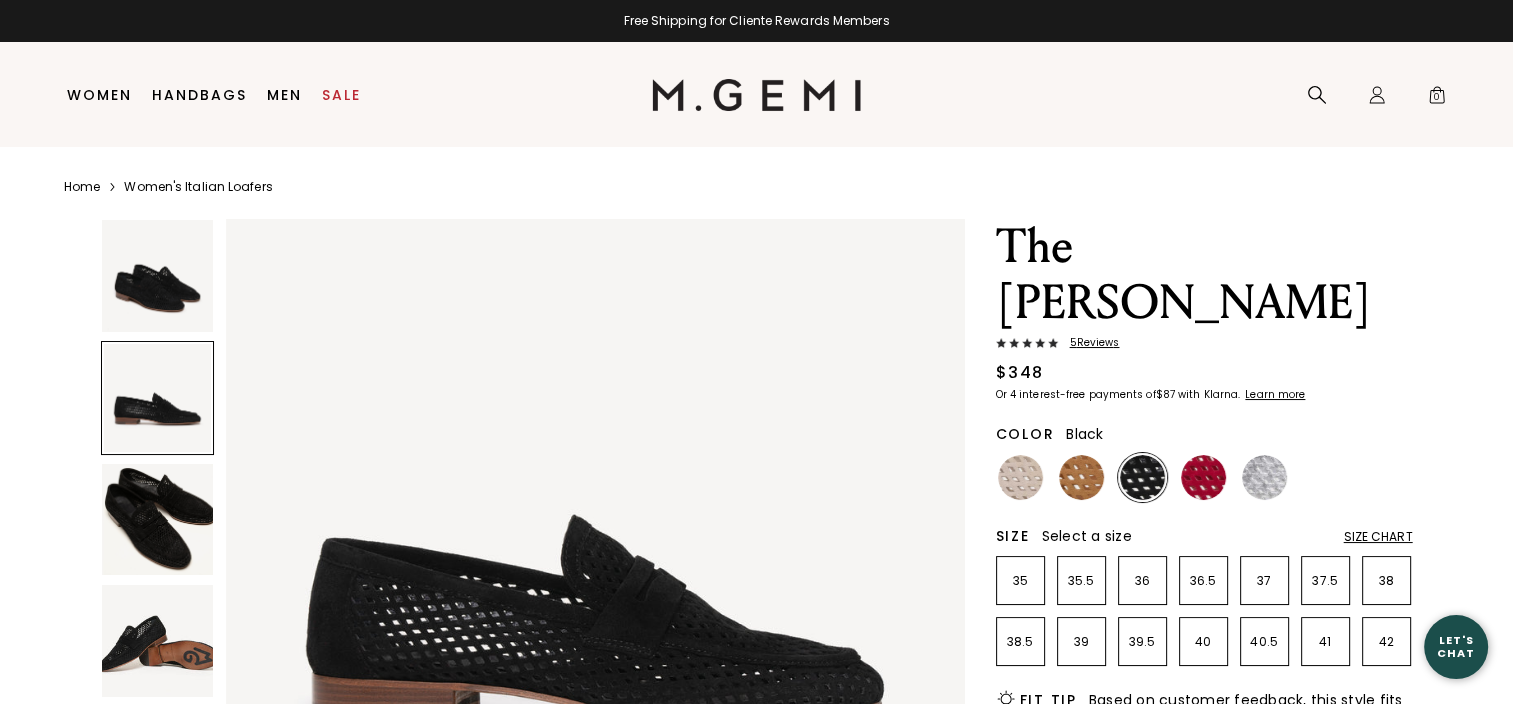 scroll, scrollTop: 943, scrollLeft: 0, axis: vertical 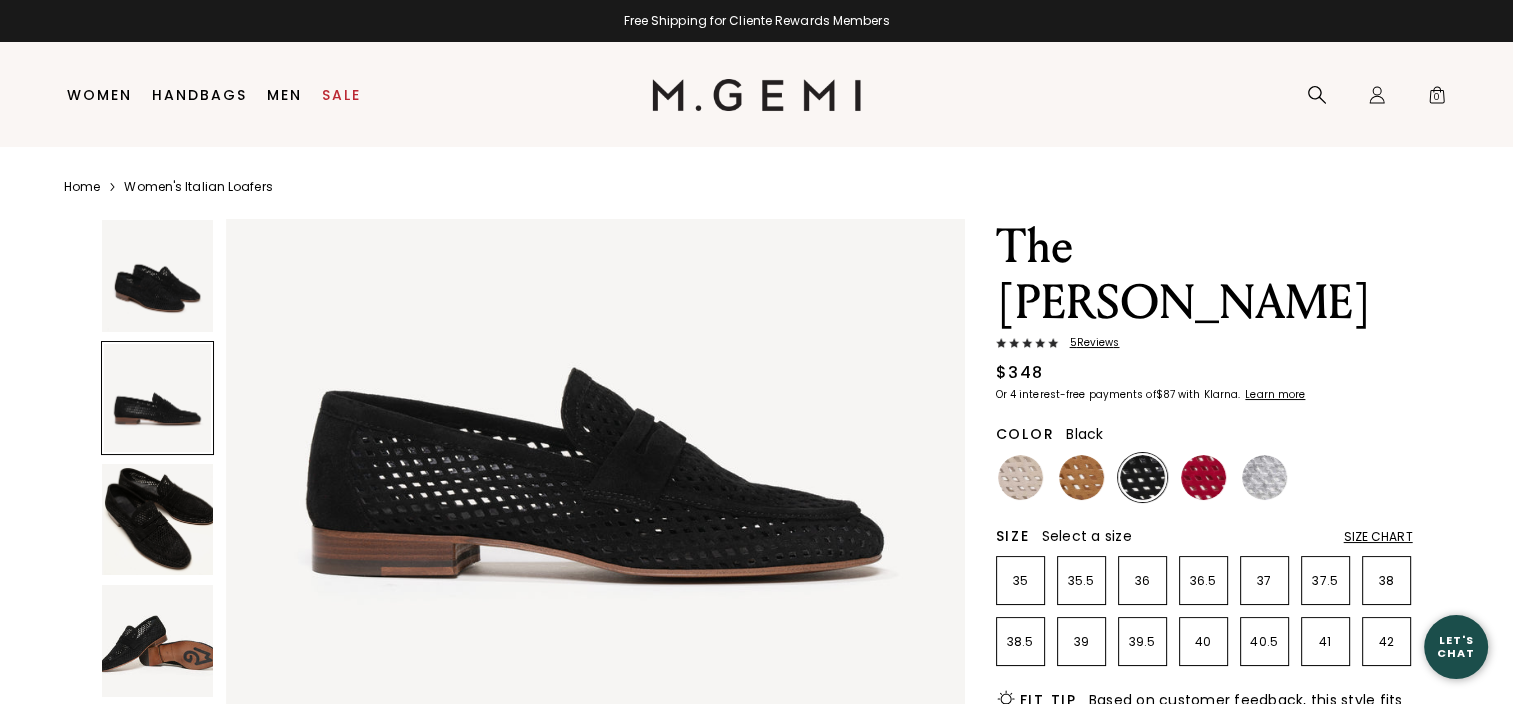 click at bounding box center [158, 520] 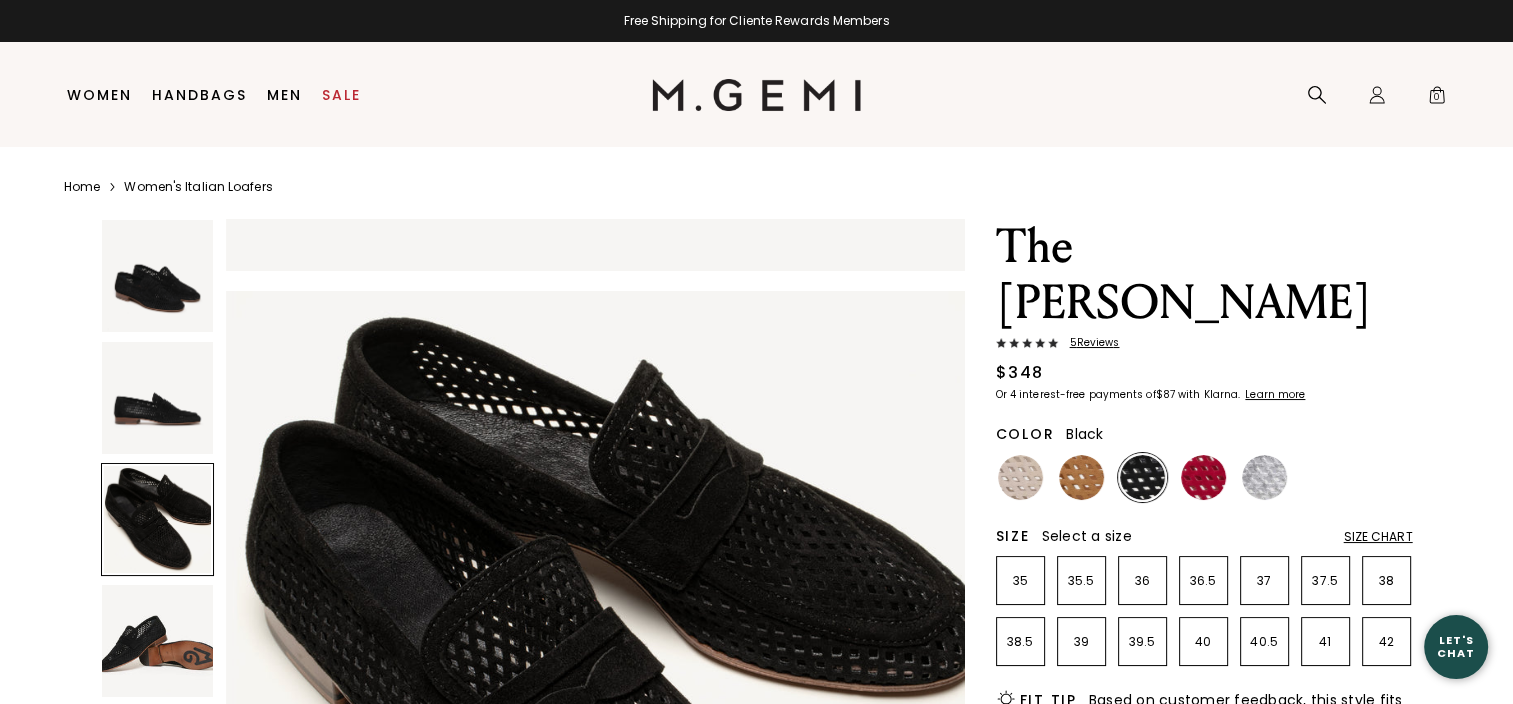 scroll, scrollTop: 1486, scrollLeft: 0, axis: vertical 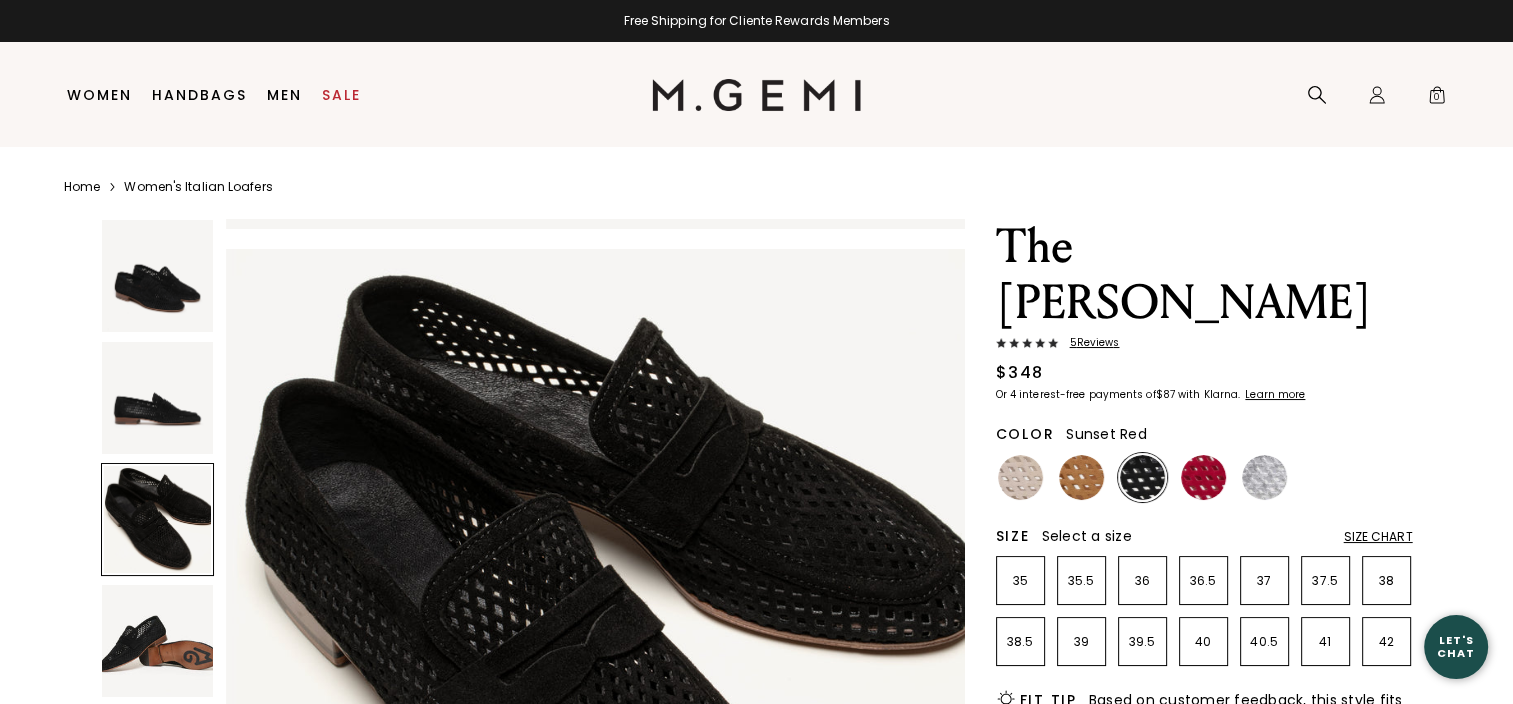 click at bounding box center [1203, 477] 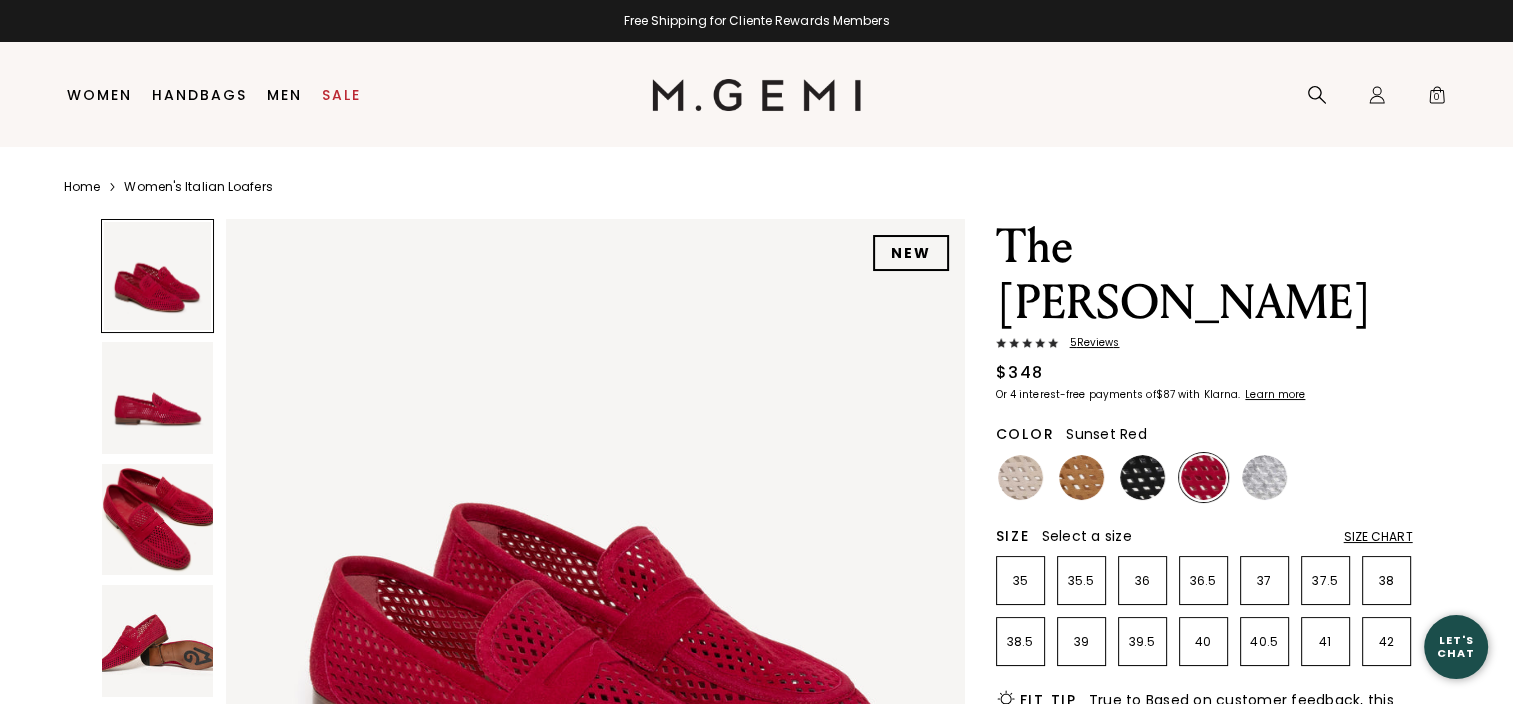 scroll, scrollTop: 0, scrollLeft: 0, axis: both 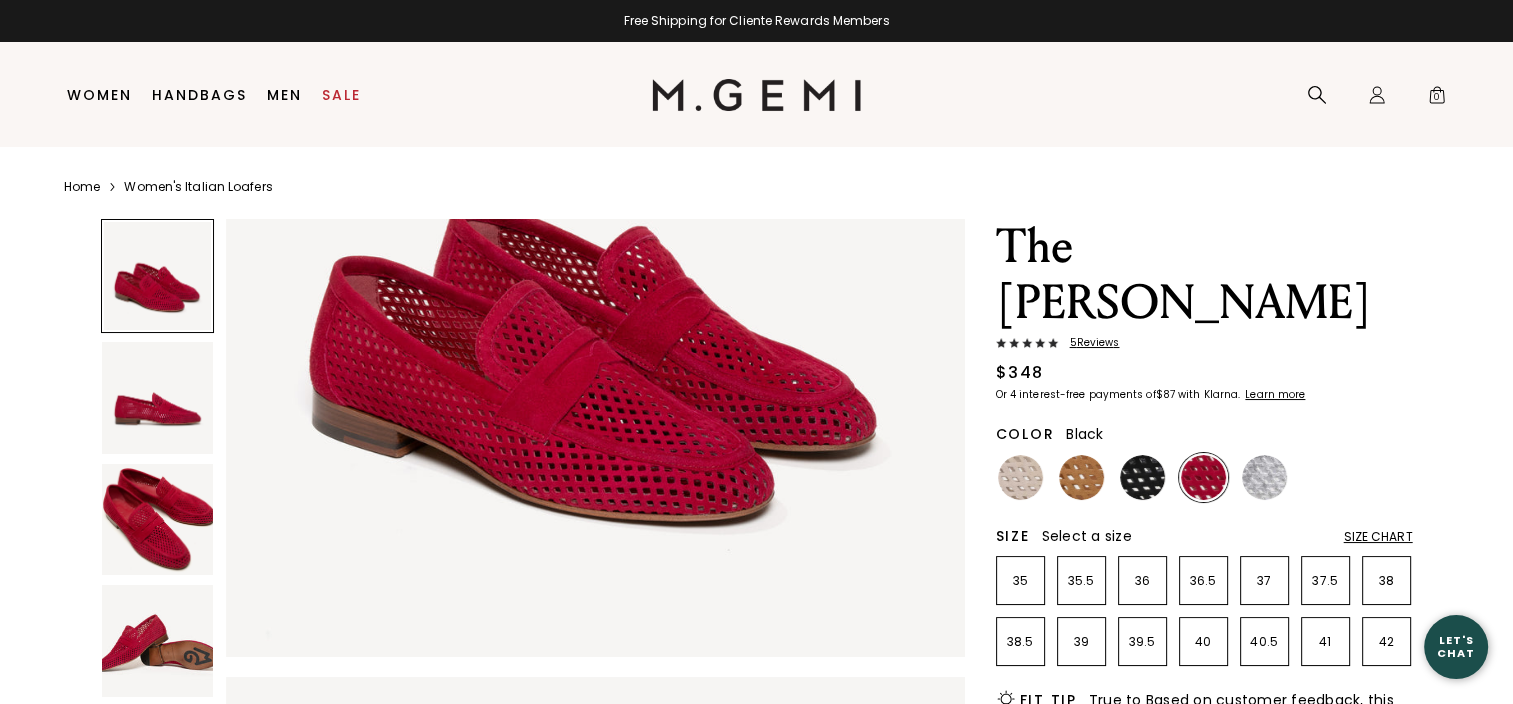 click at bounding box center [1142, 477] 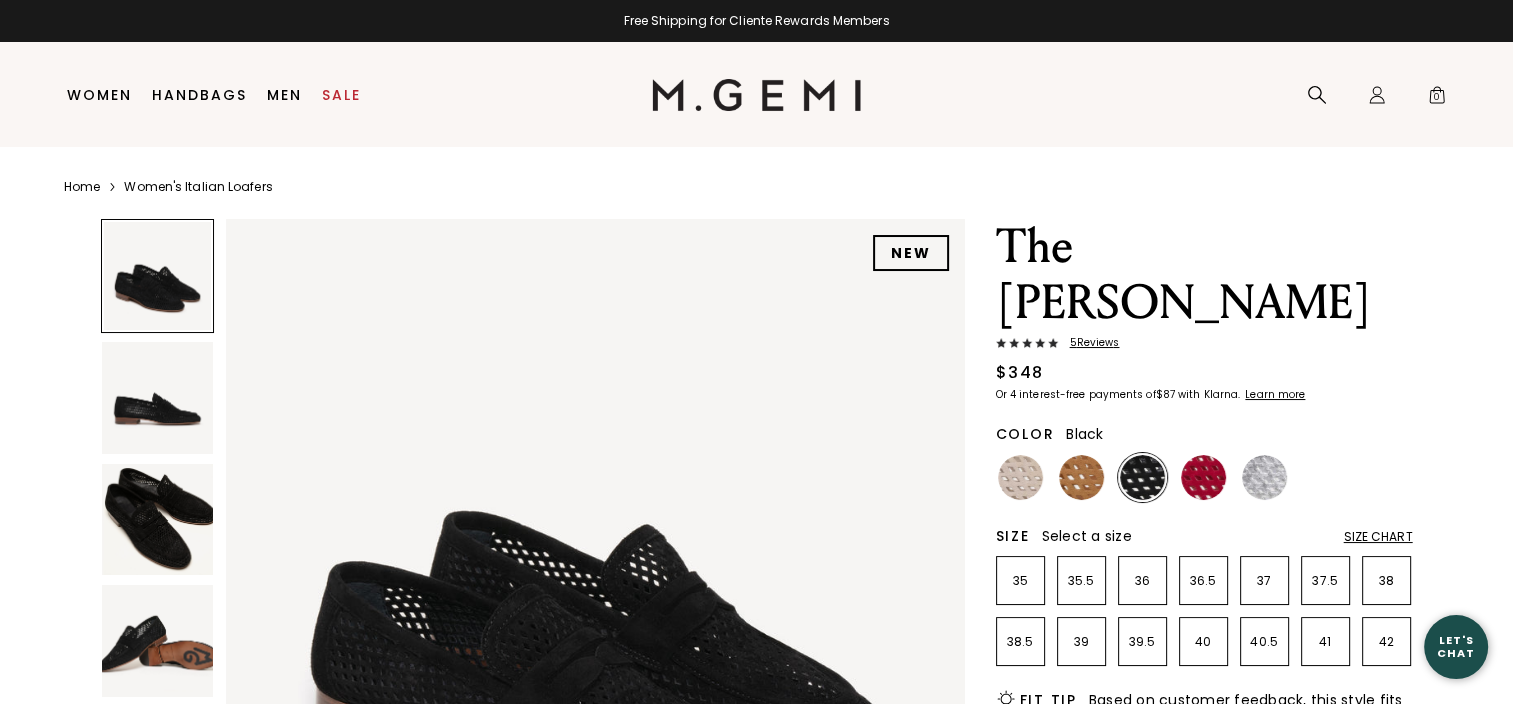 scroll, scrollTop: 0, scrollLeft: 0, axis: both 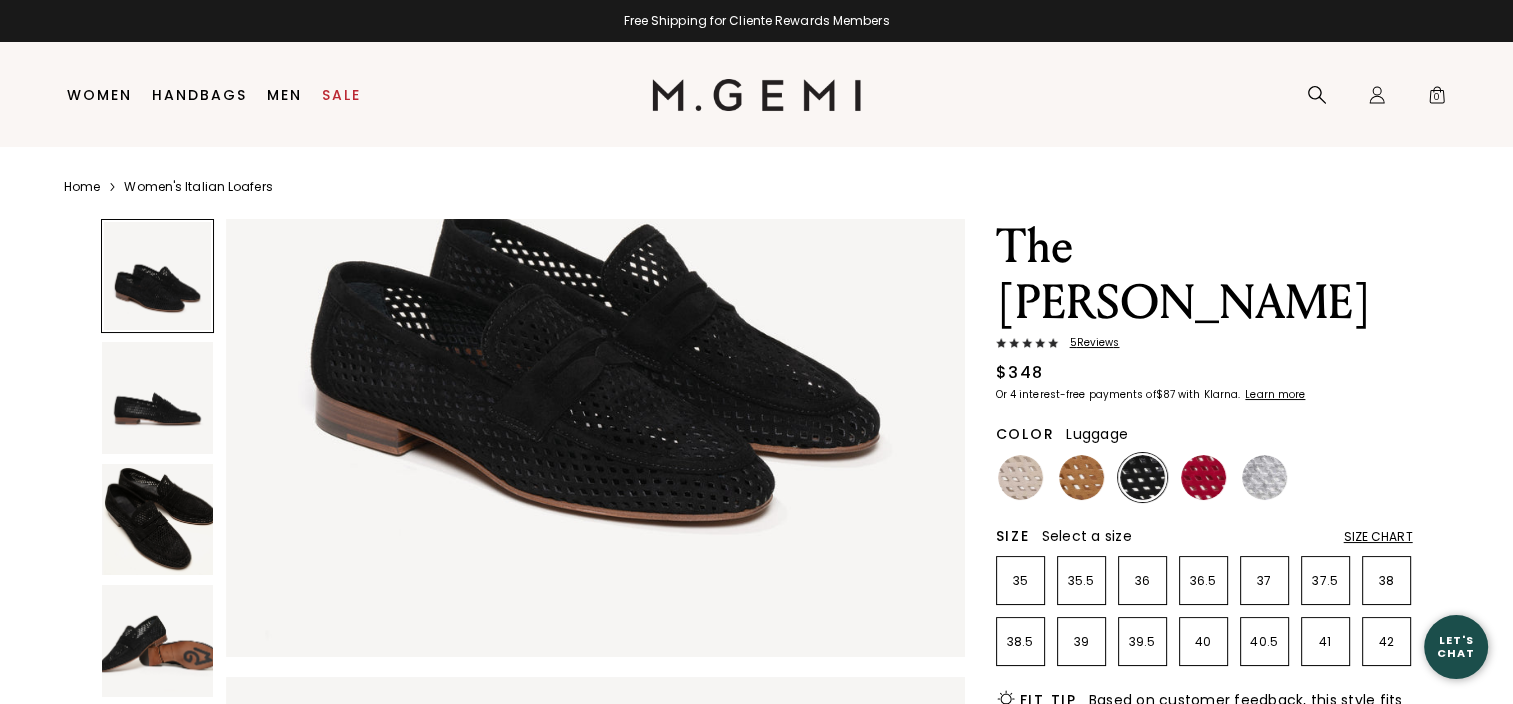 click at bounding box center (1081, 477) 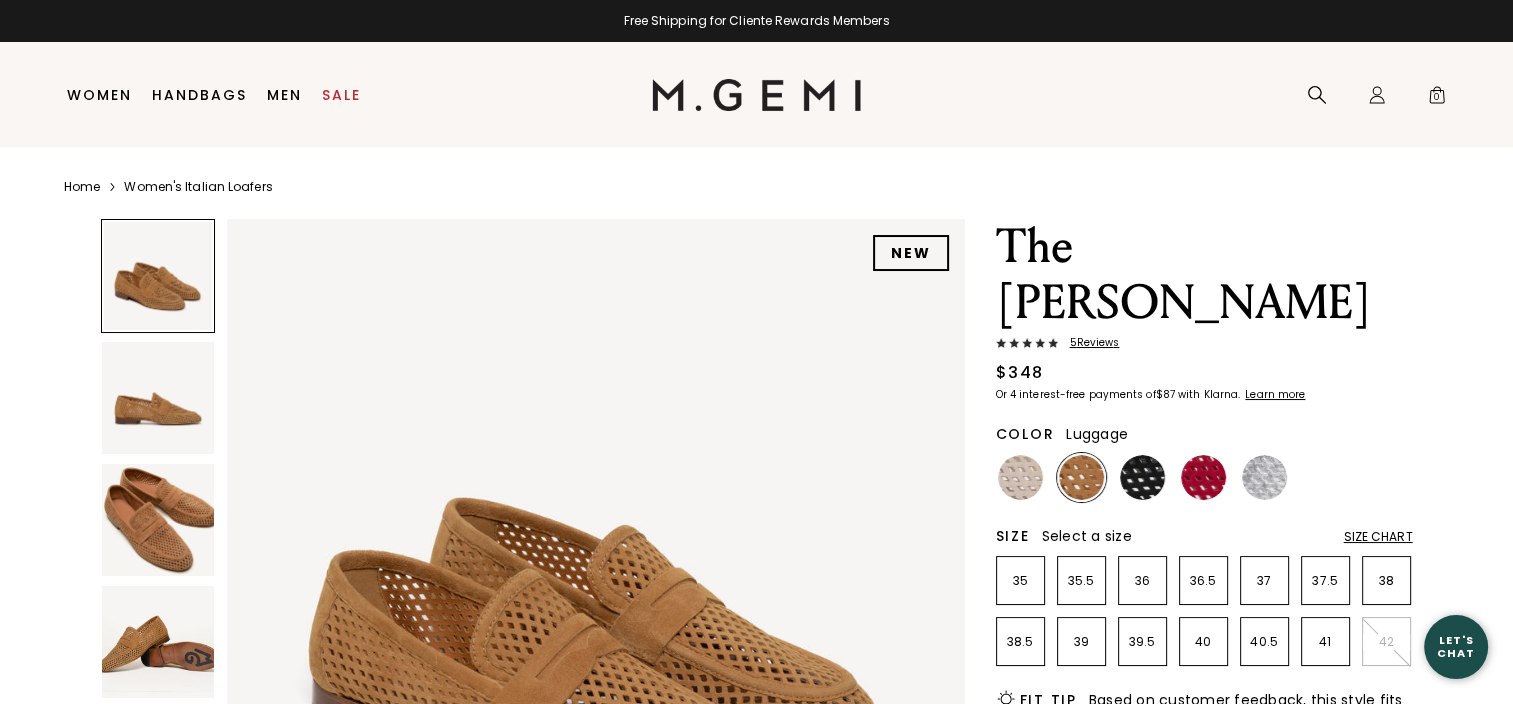 scroll 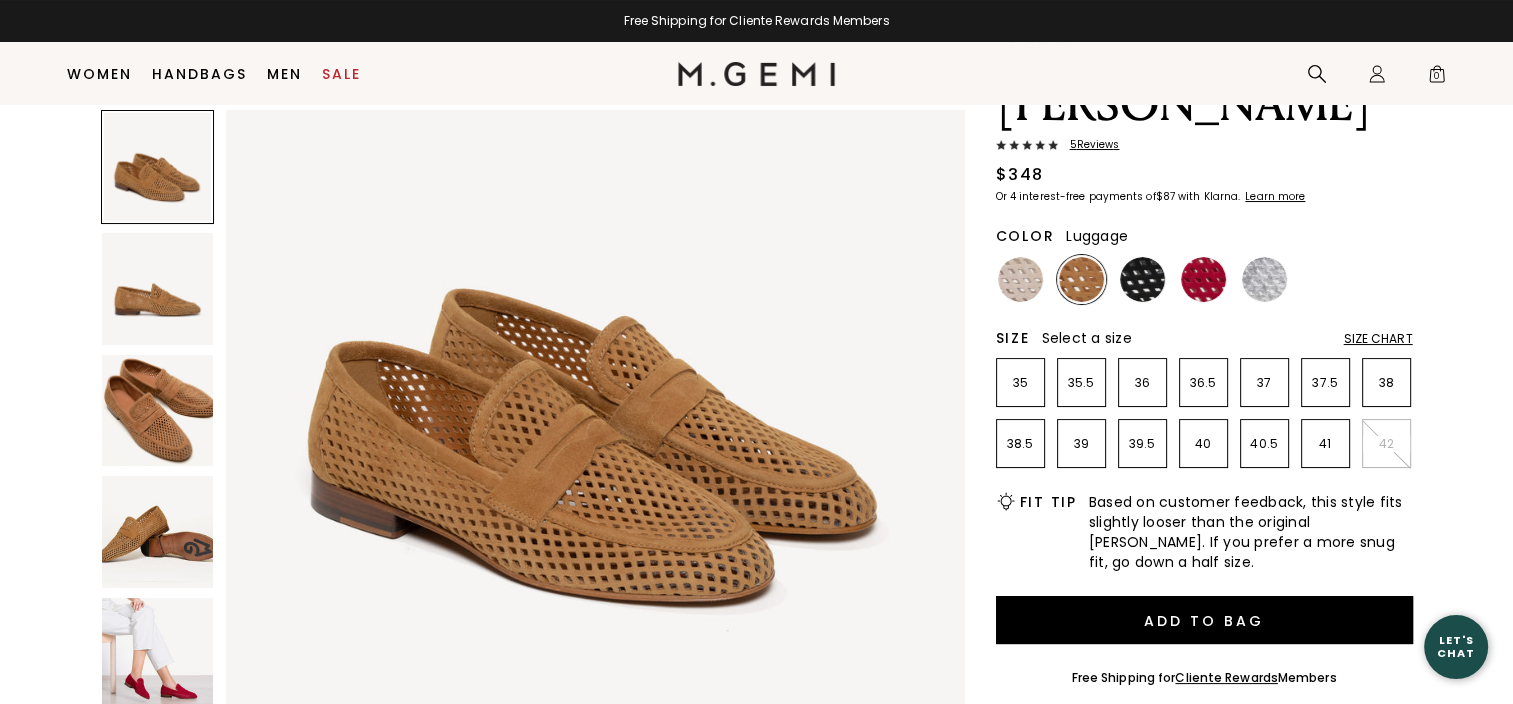 click on "Size Chart" at bounding box center (1378, 339) 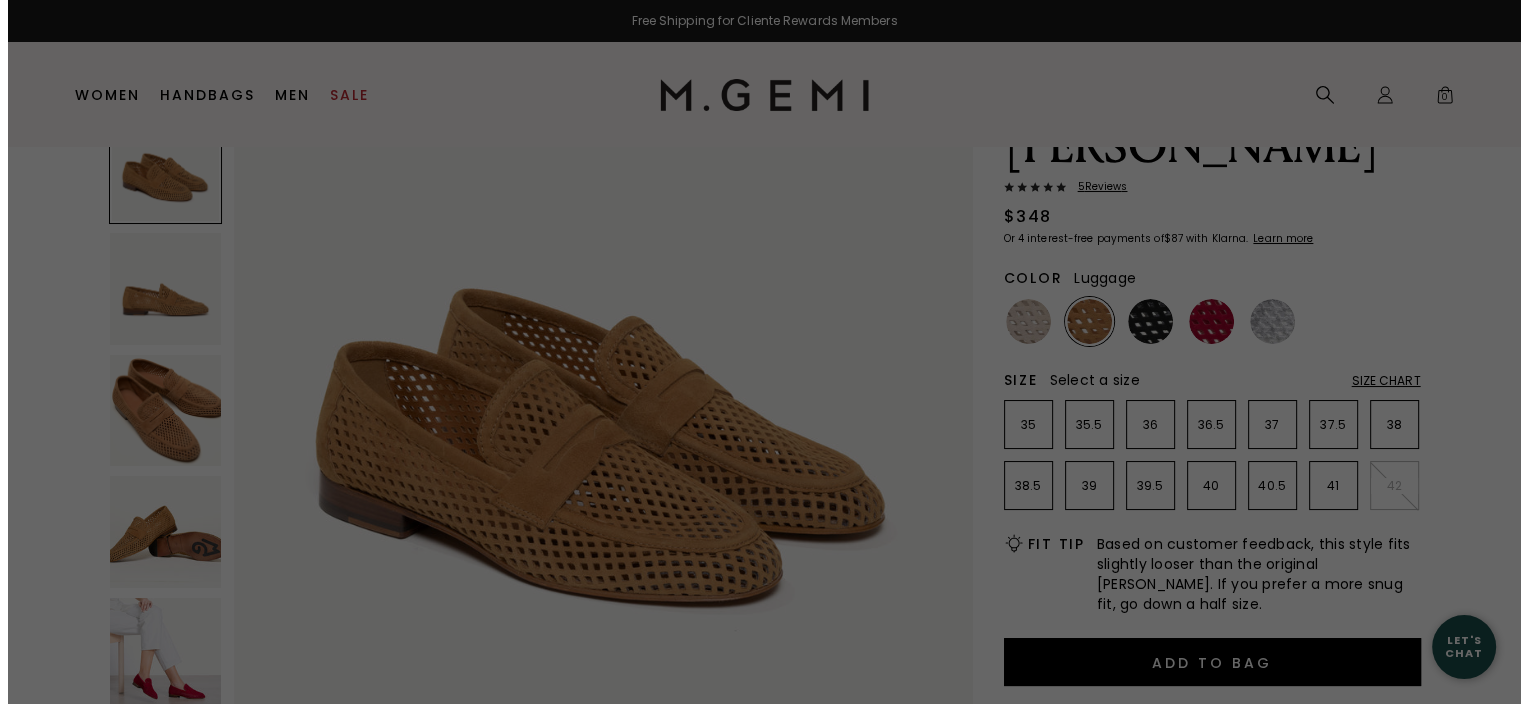 scroll, scrollTop: 0, scrollLeft: 0, axis: both 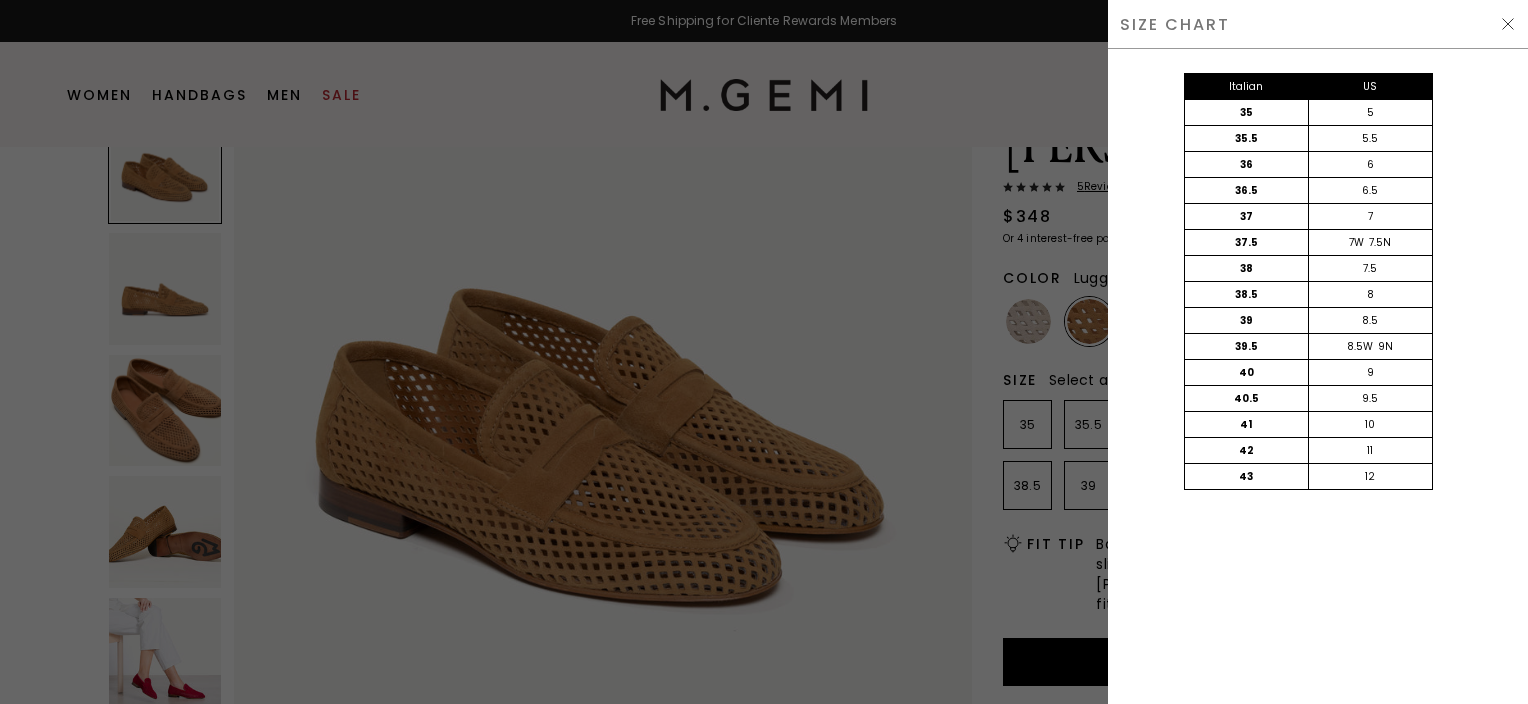 click on "39" at bounding box center (1247, 320) 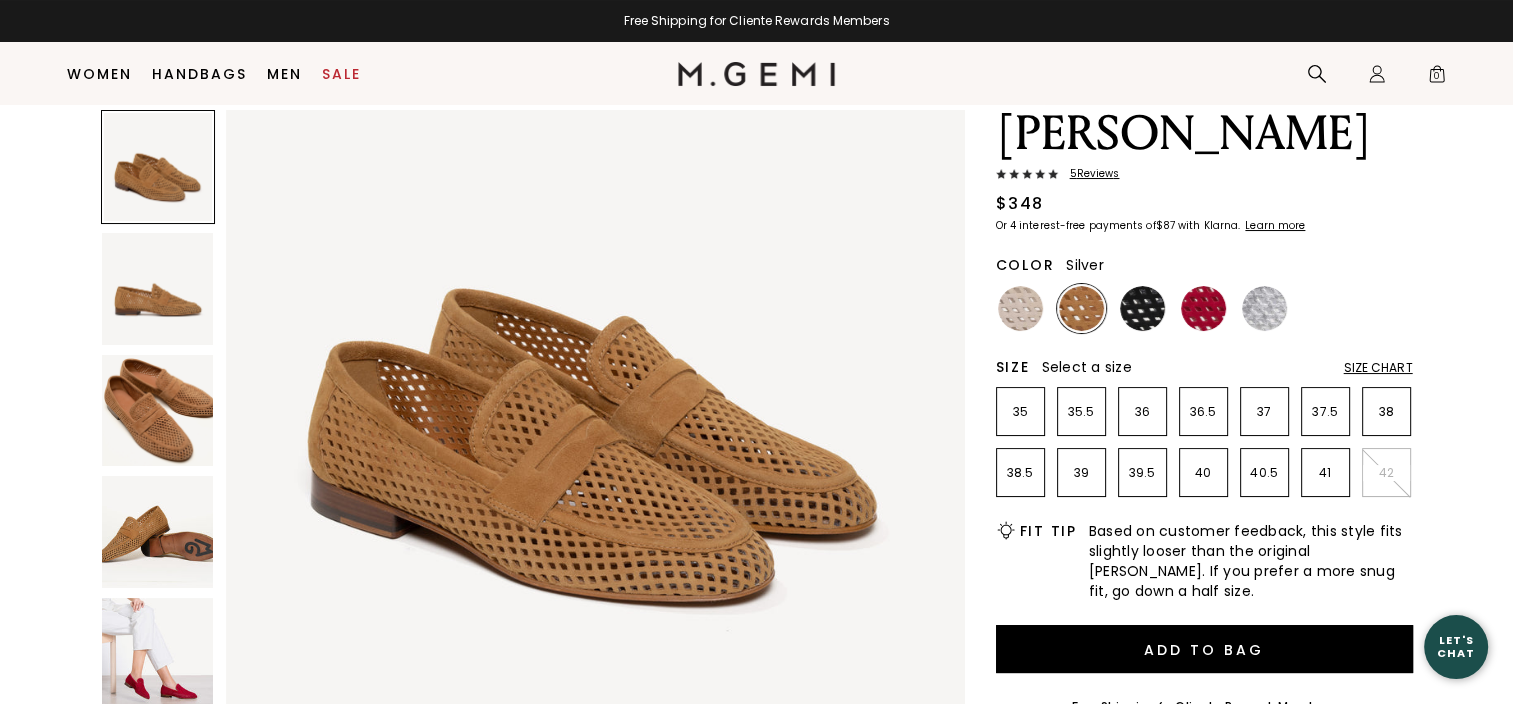 scroll, scrollTop: 113, scrollLeft: 0, axis: vertical 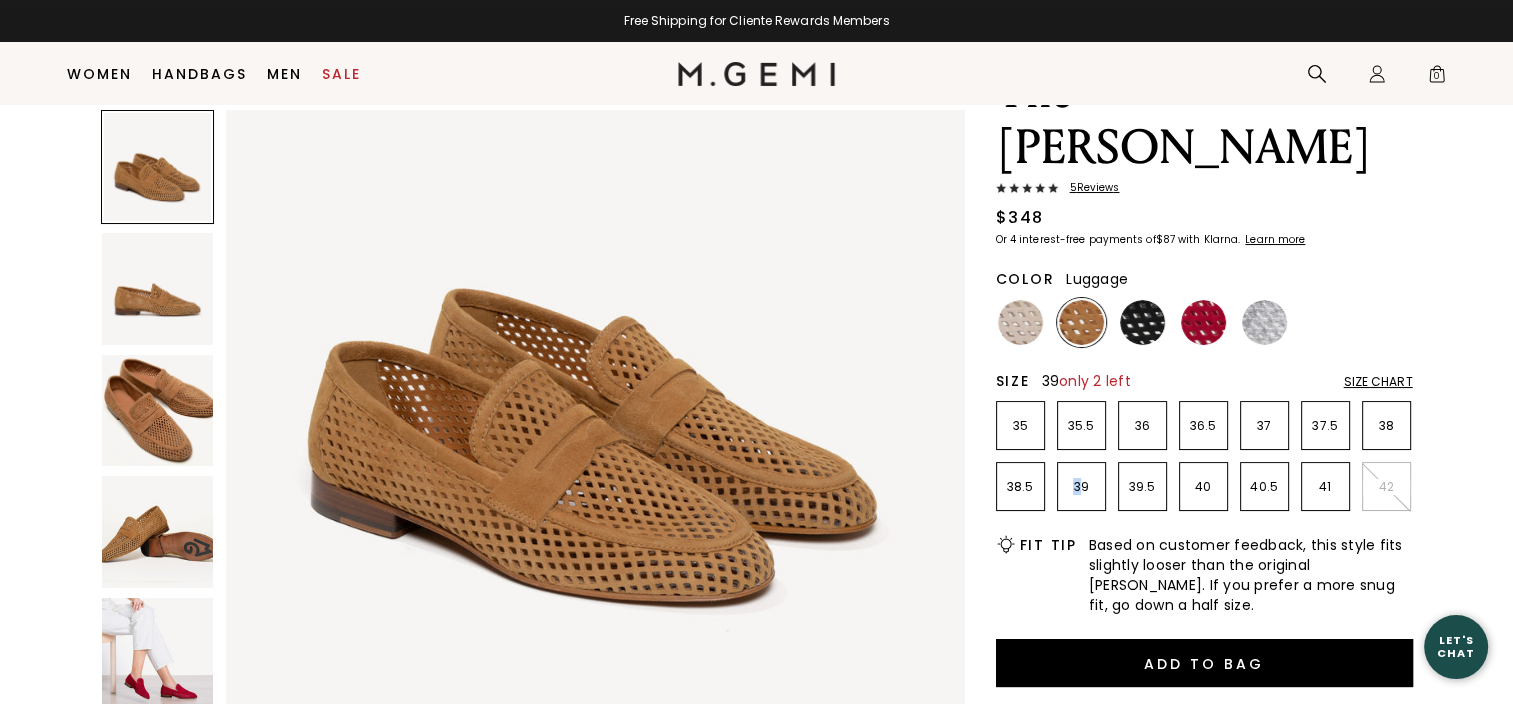 click on "39" at bounding box center [1081, 487] 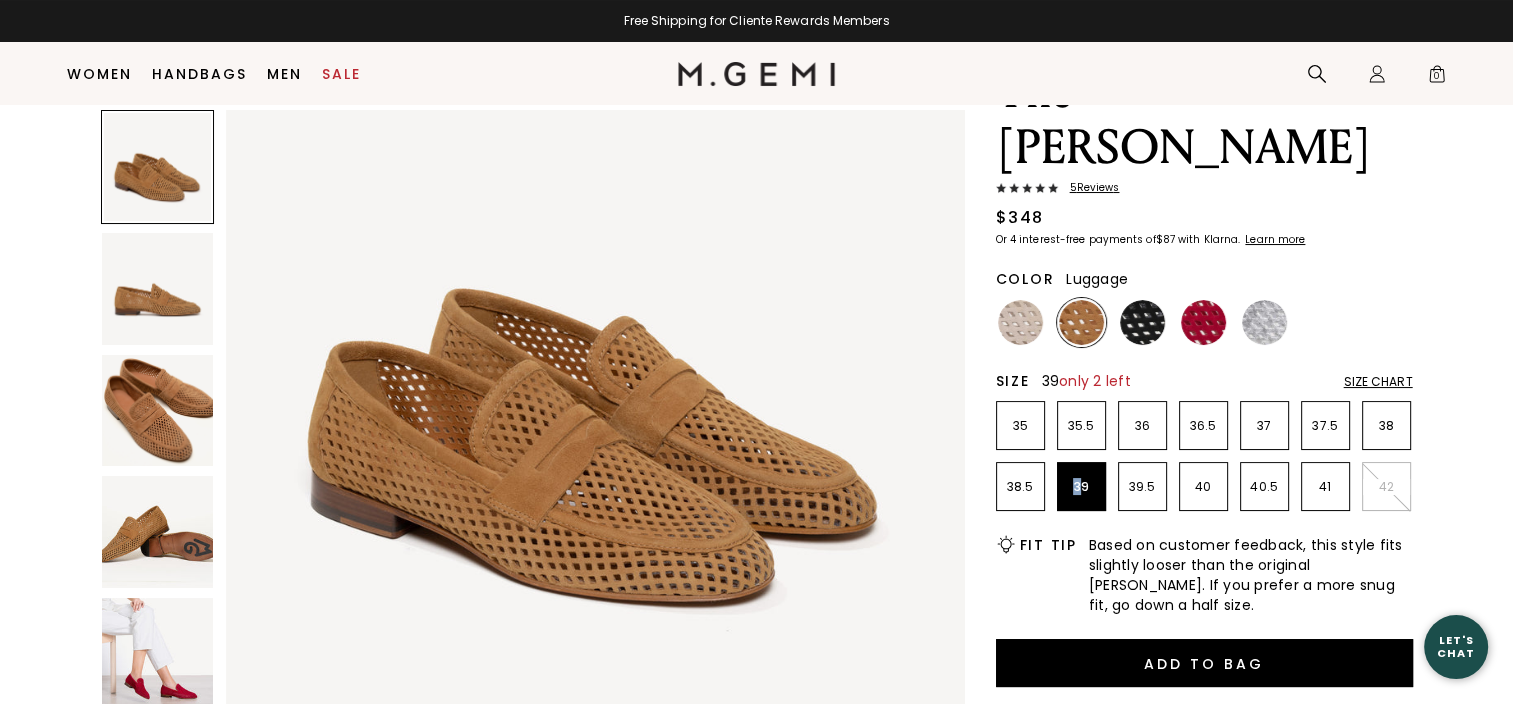 scroll, scrollTop: 0, scrollLeft: 0, axis: both 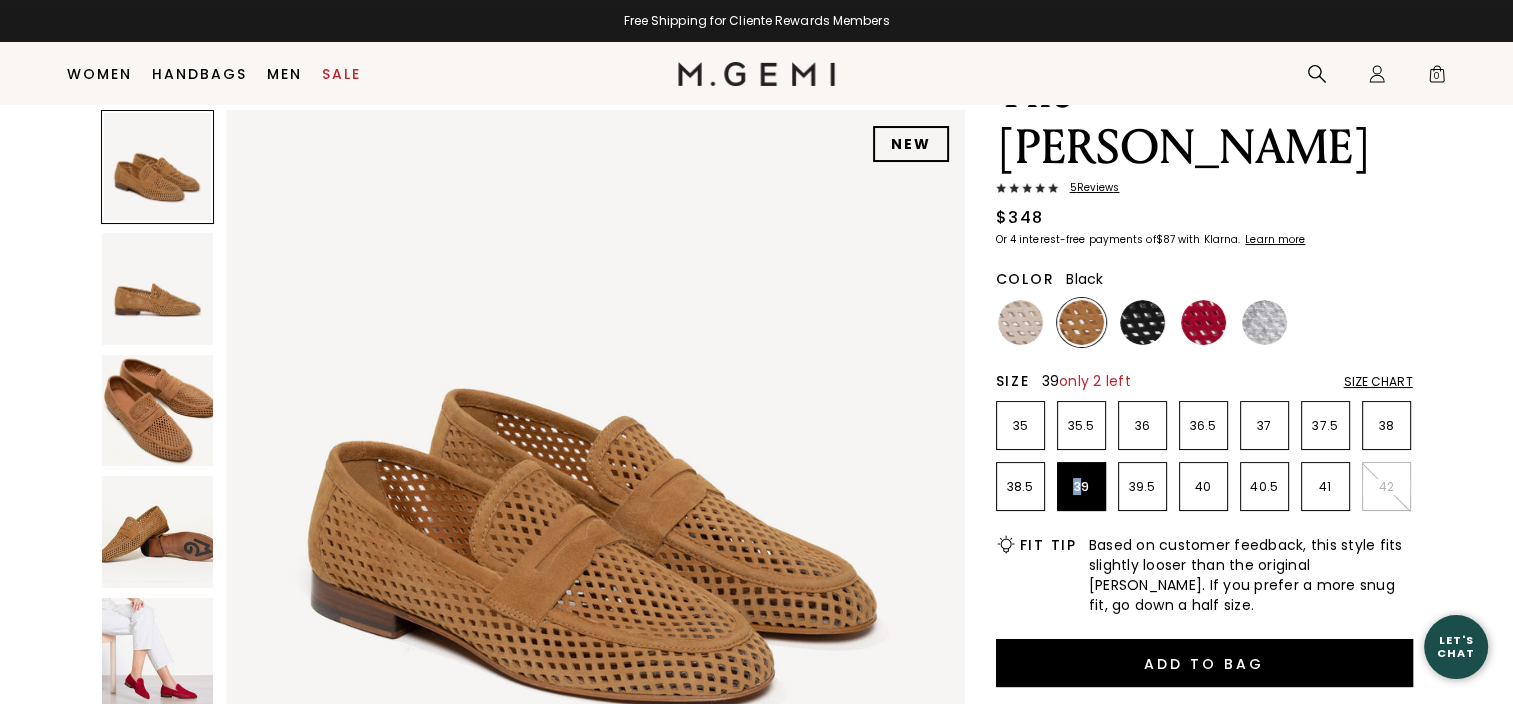 click at bounding box center [1142, 322] 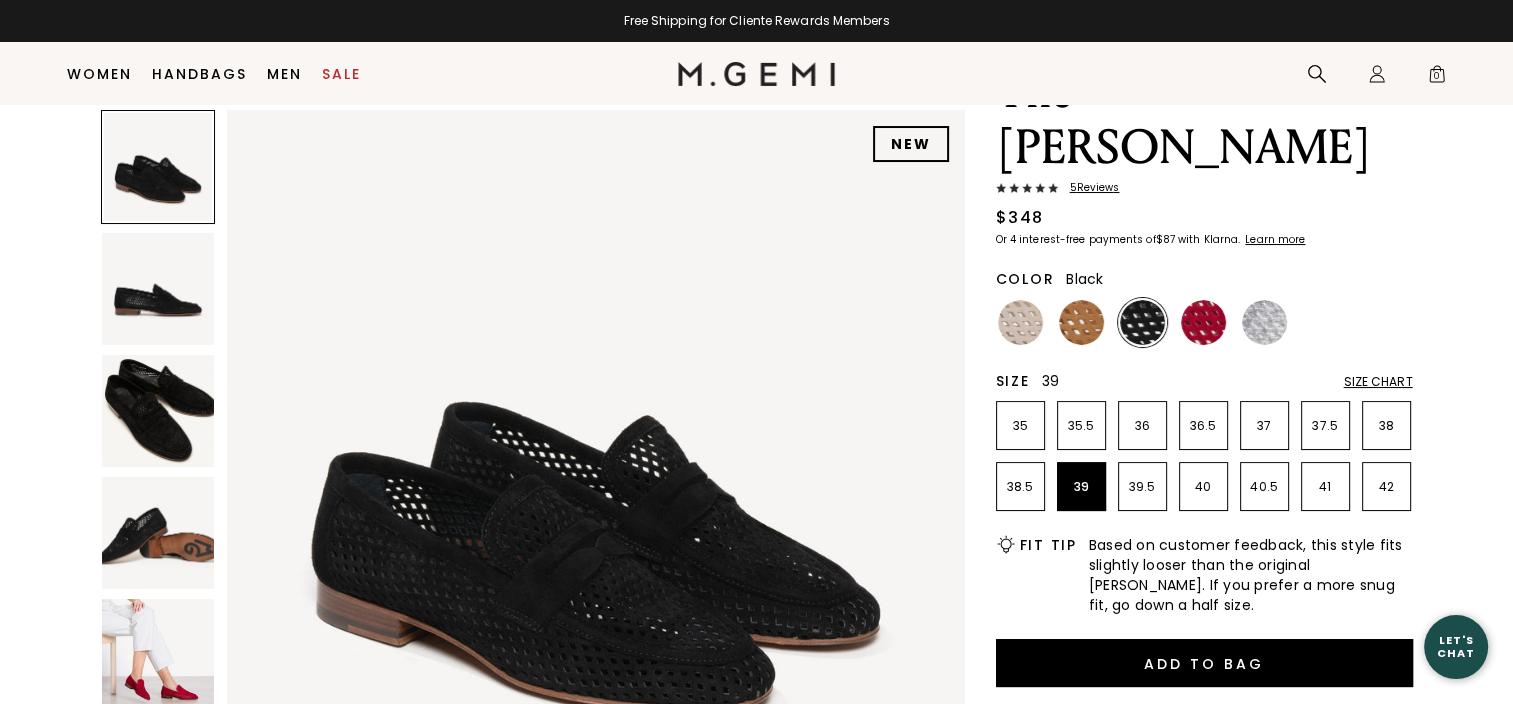 scroll, scrollTop: 0, scrollLeft: 0, axis: both 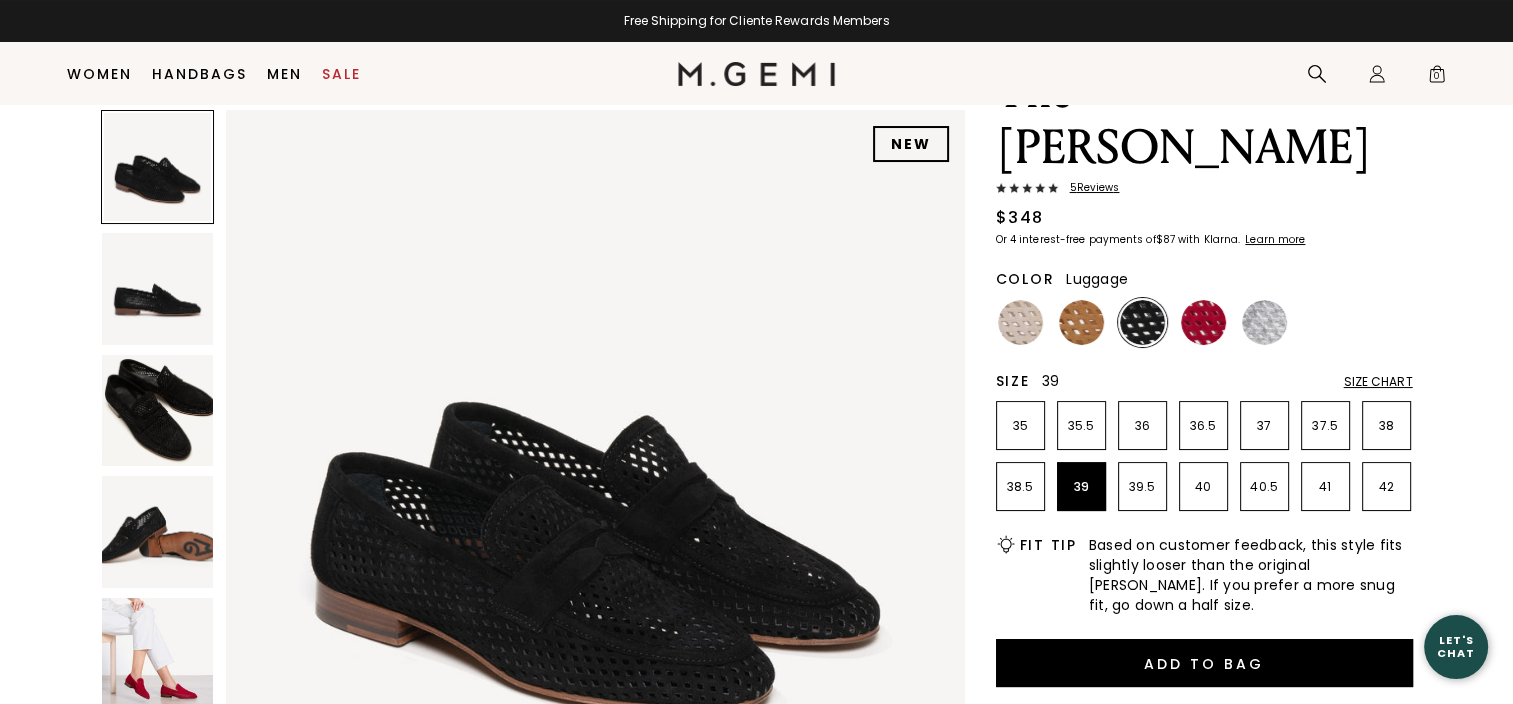 click at bounding box center (1081, 322) 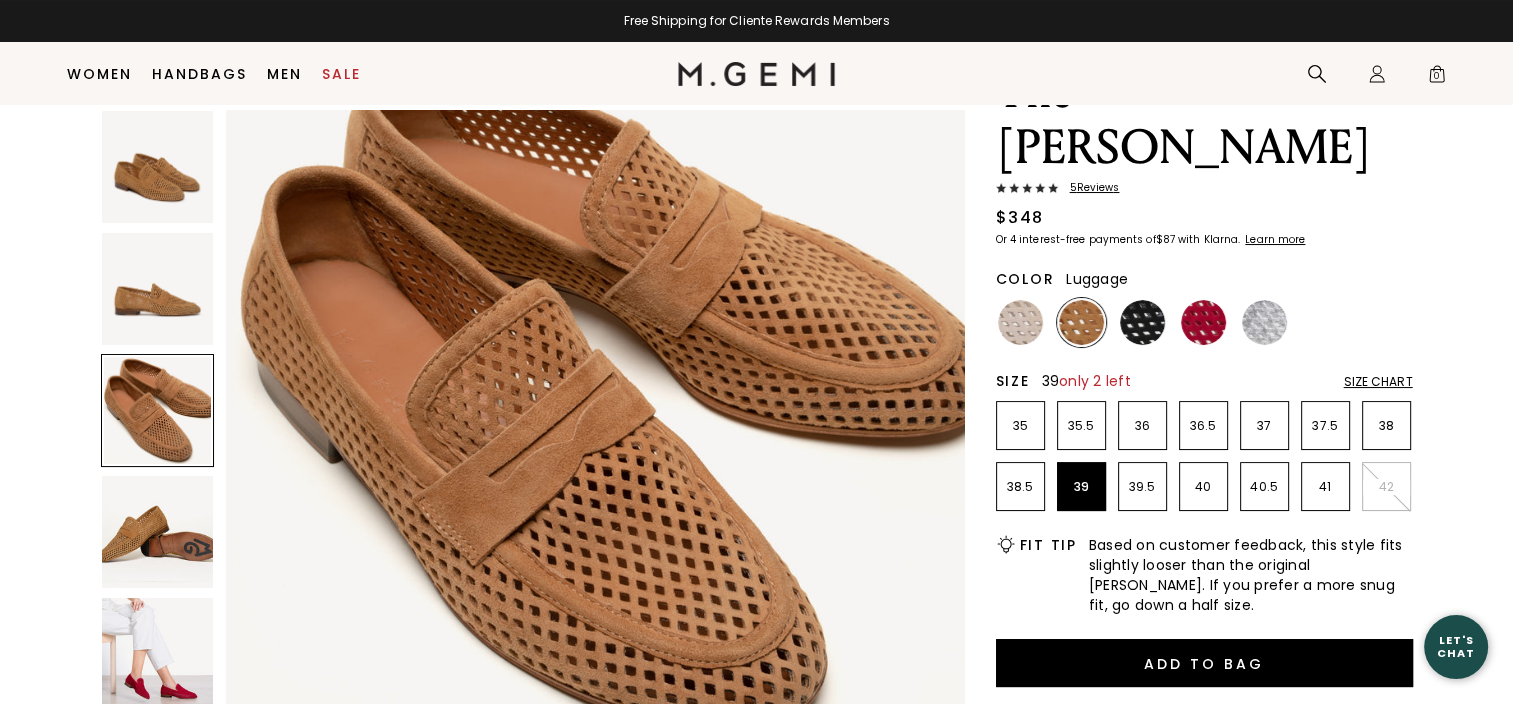 scroll, scrollTop: 1600, scrollLeft: 0, axis: vertical 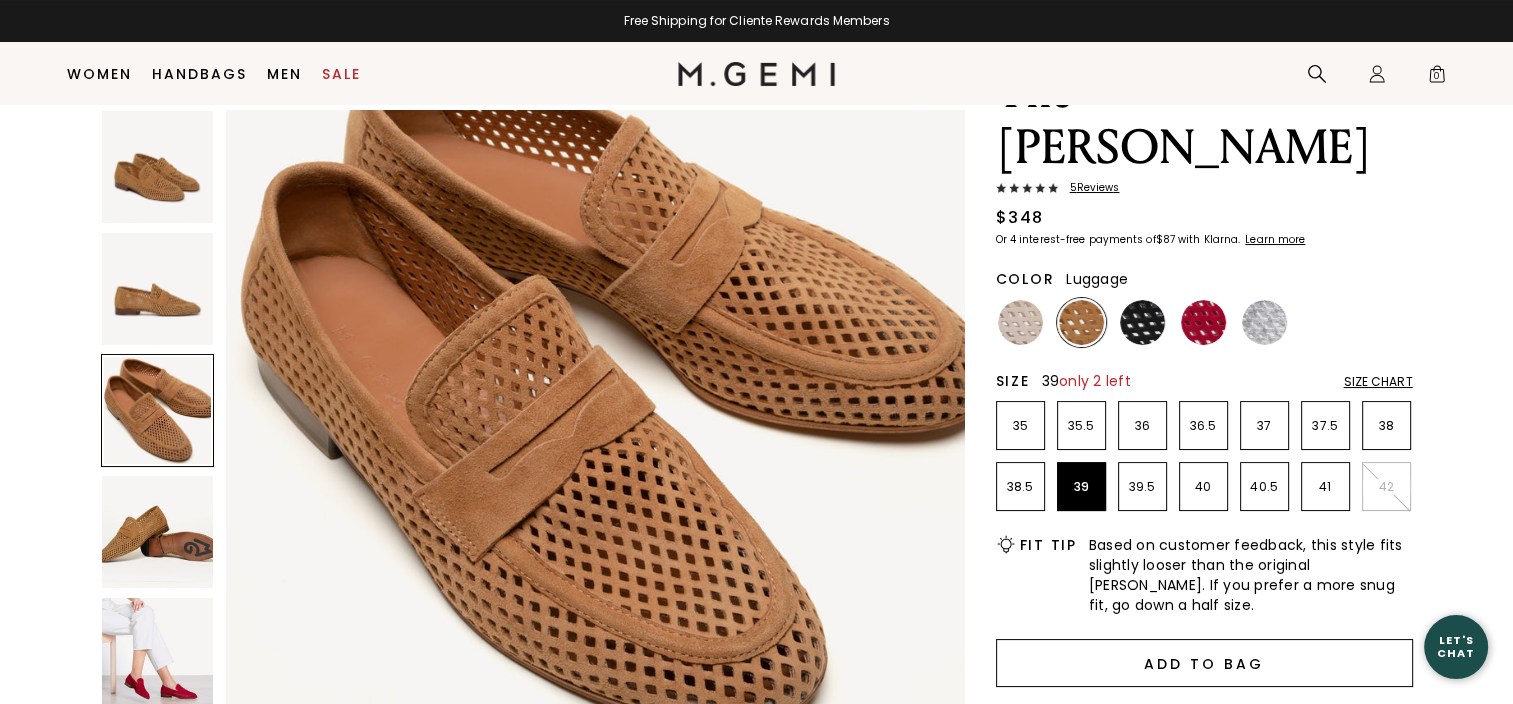 click on "Add to Bag" at bounding box center [1204, 663] 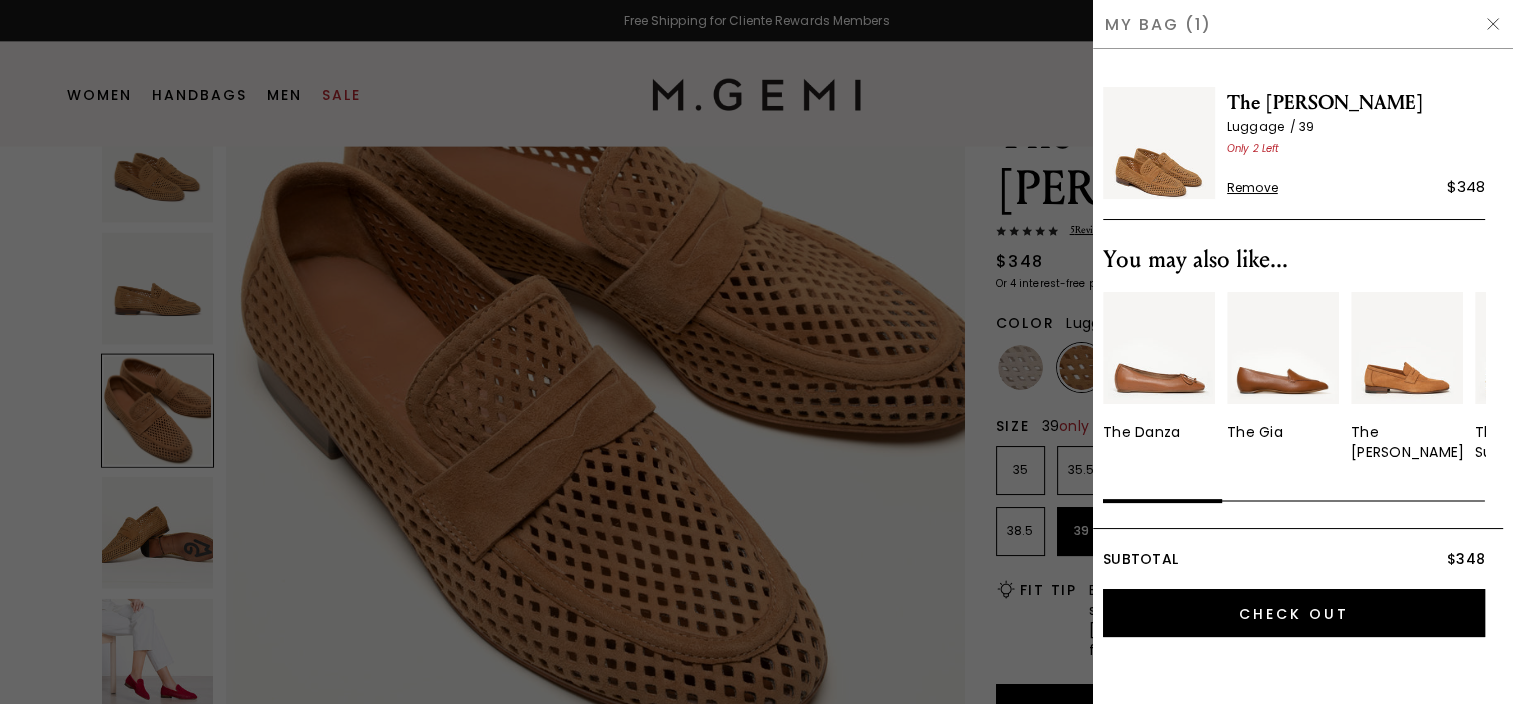 scroll, scrollTop: 0, scrollLeft: 0, axis: both 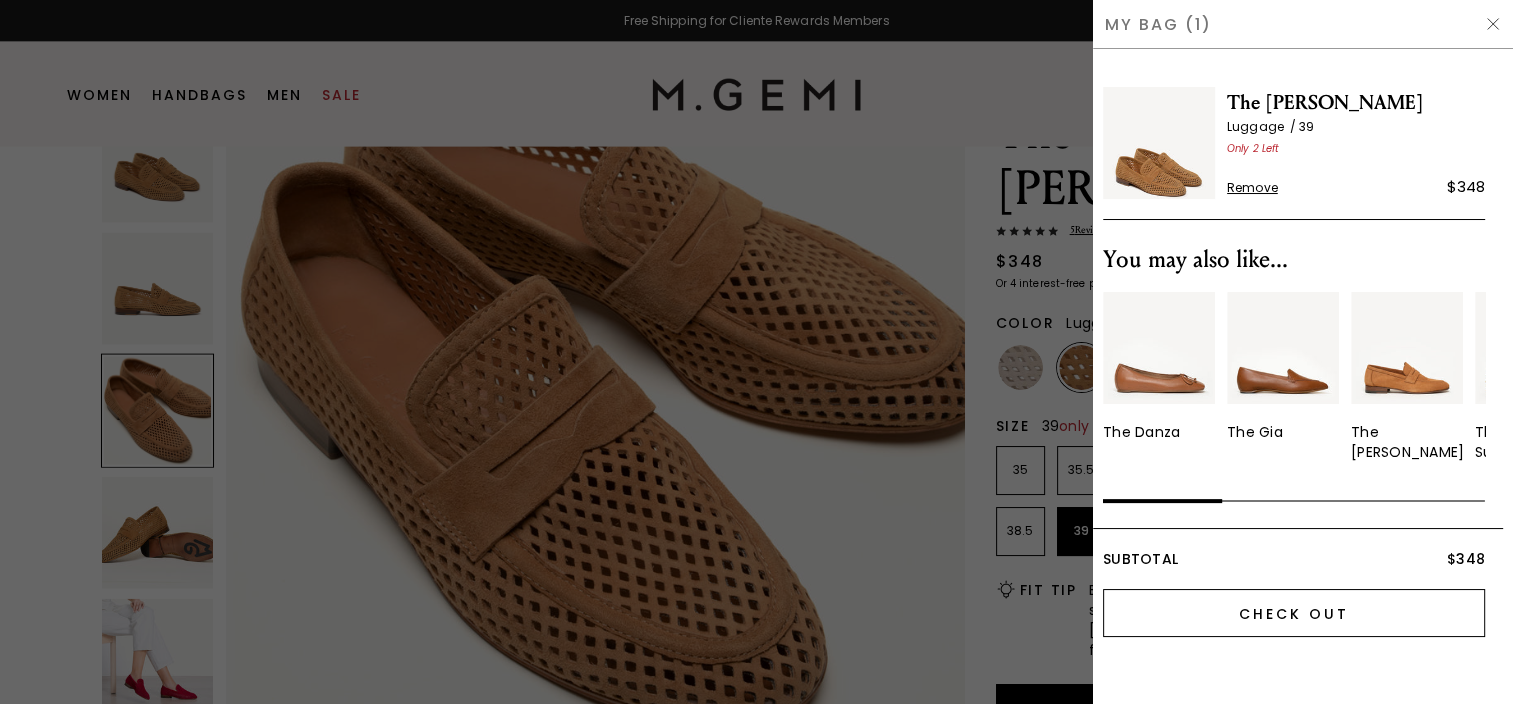 click on "Check Out" at bounding box center [1294, 613] 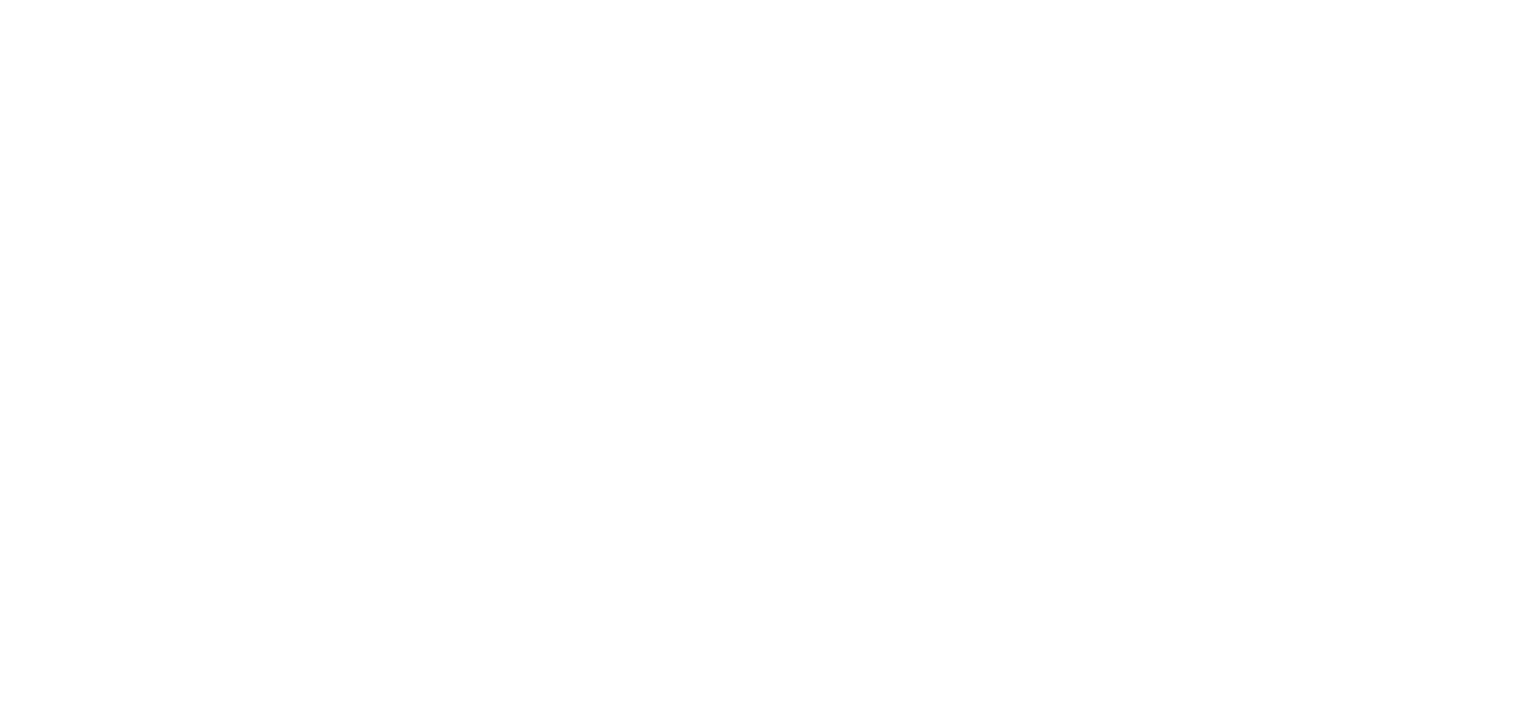 scroll, scrollTop: 0, scrollLeft: 0, axis: both 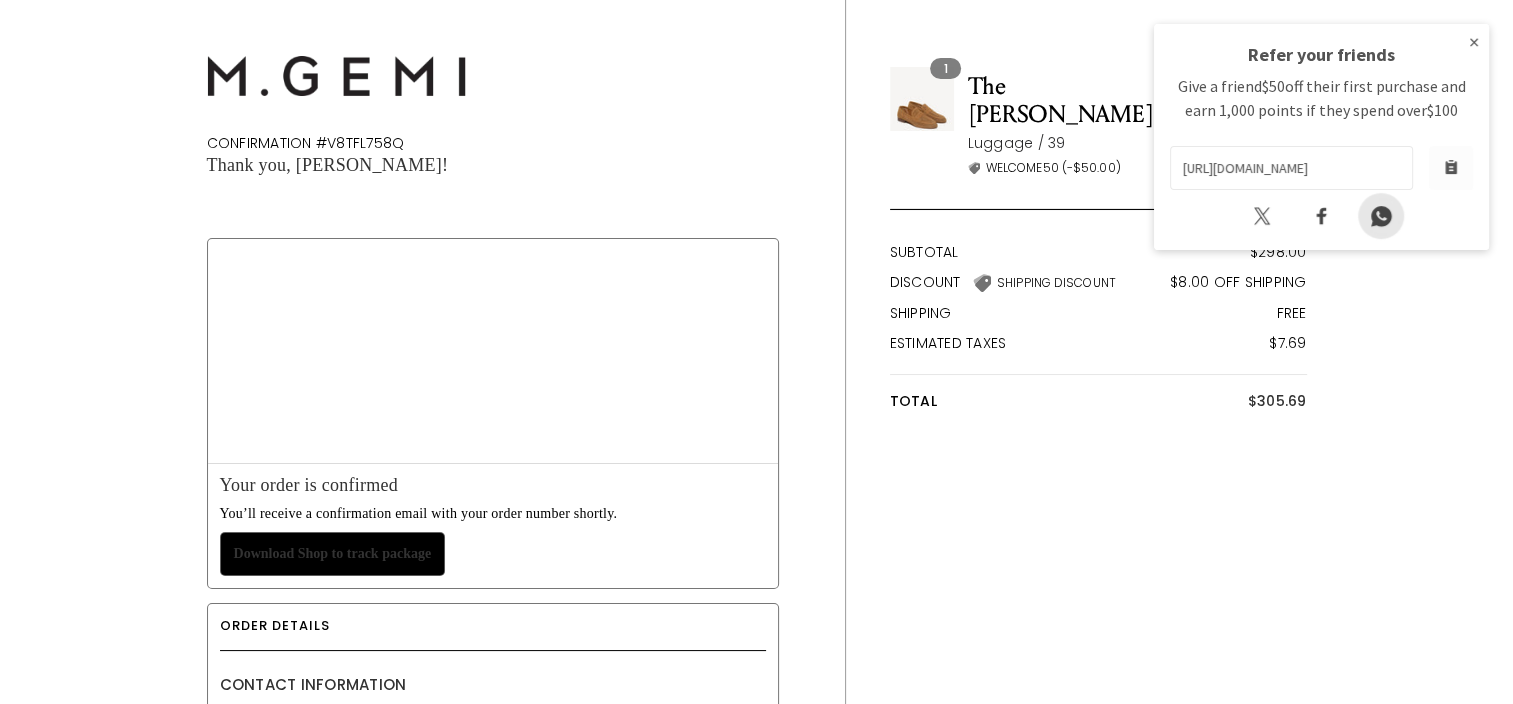 click at bounding box center [1381, 216] 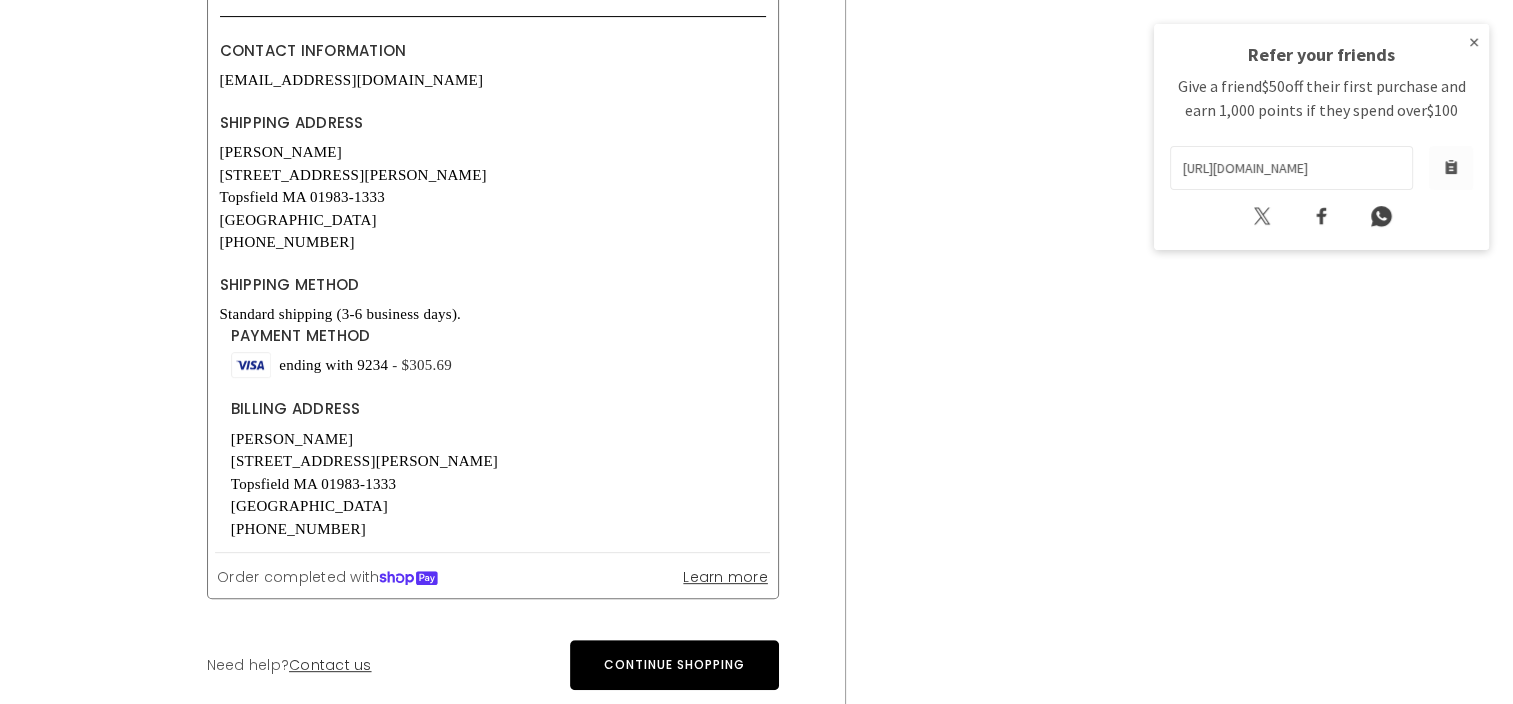 scroll, scrollTop: 600, scrollLeft: 0, axis: vertical 